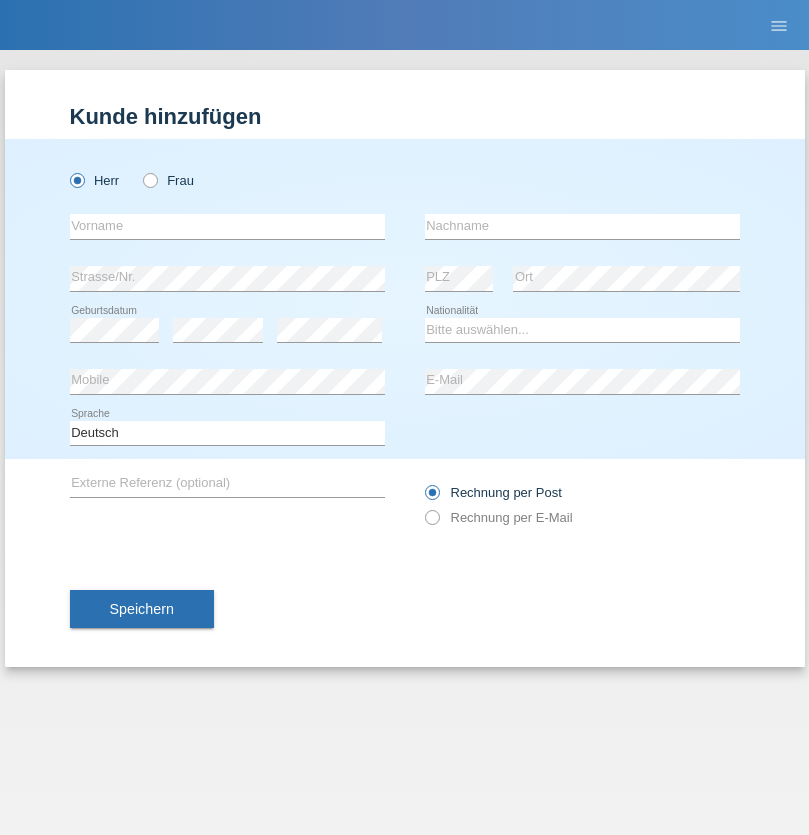 scroll, scrollTop: 0, scrollLeft: 0, axis: both 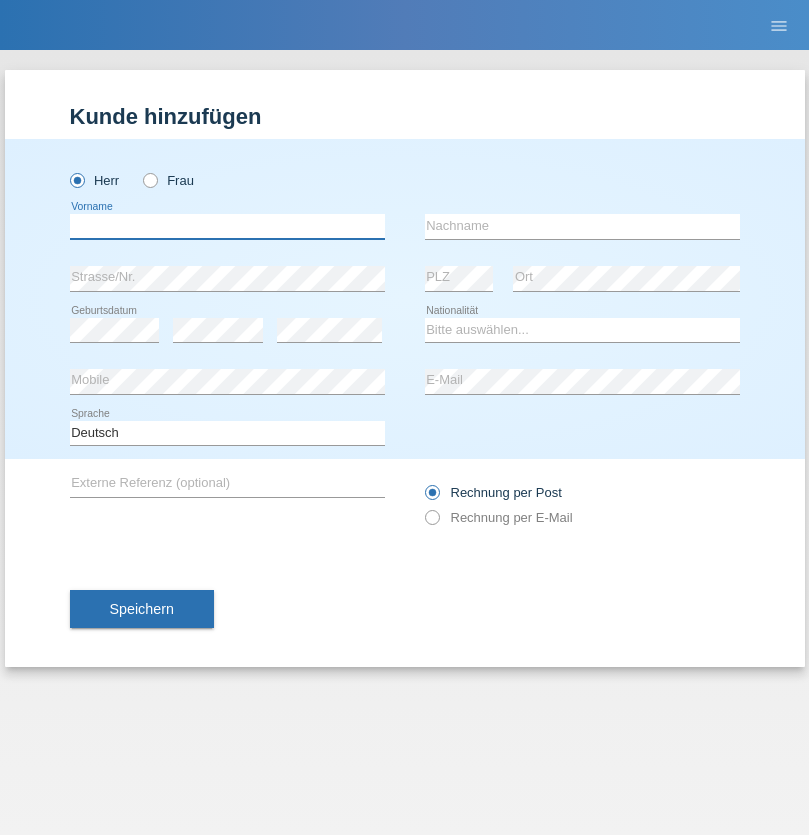 click at bounding box center (227, 226) 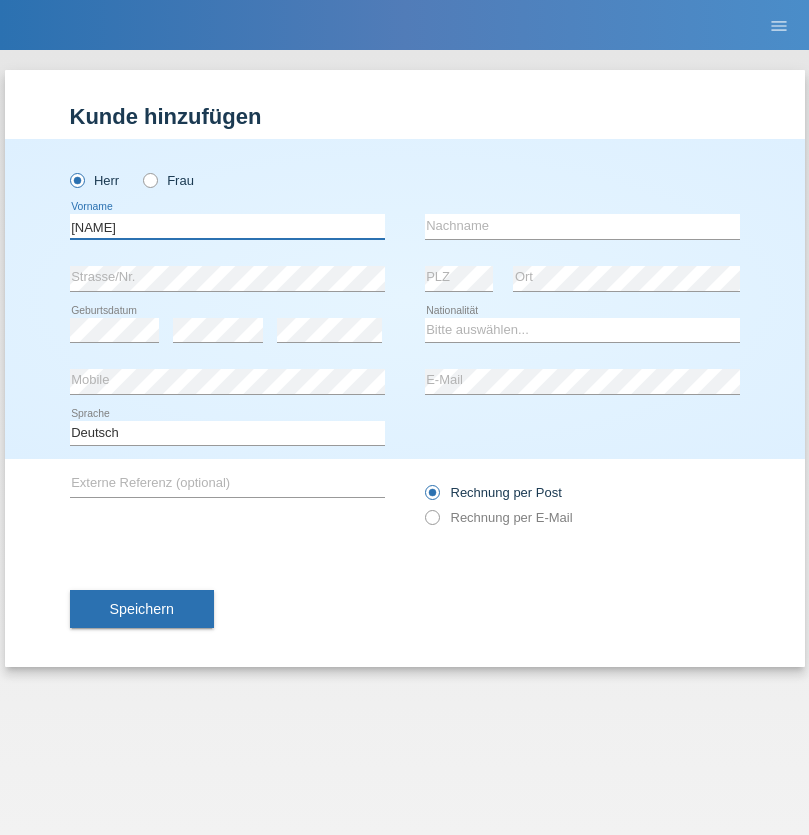 type on "Thomas" 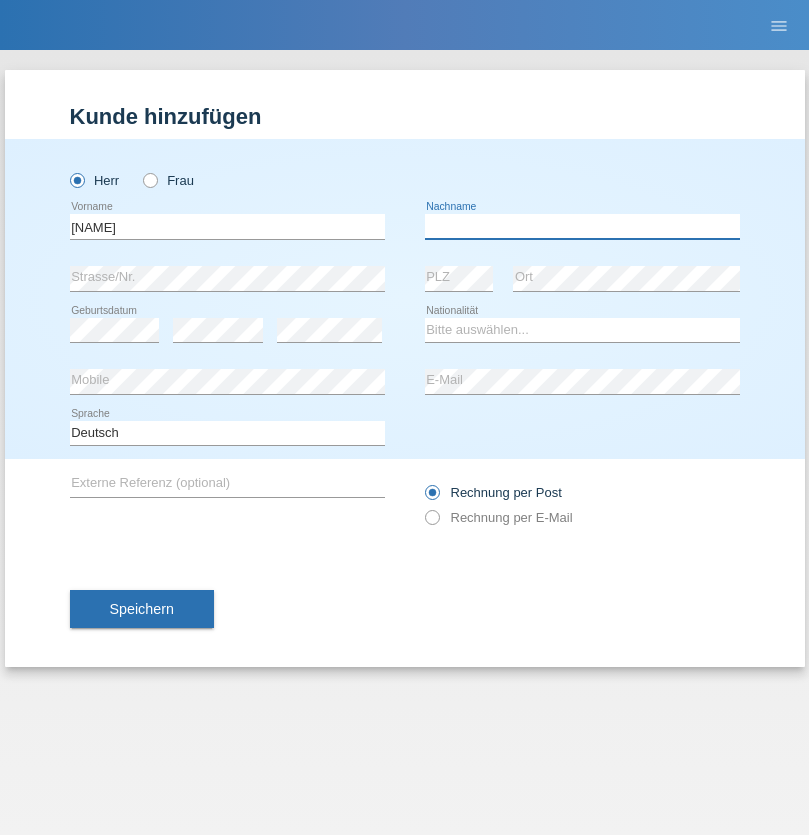 click at bounding box center [582, 226] 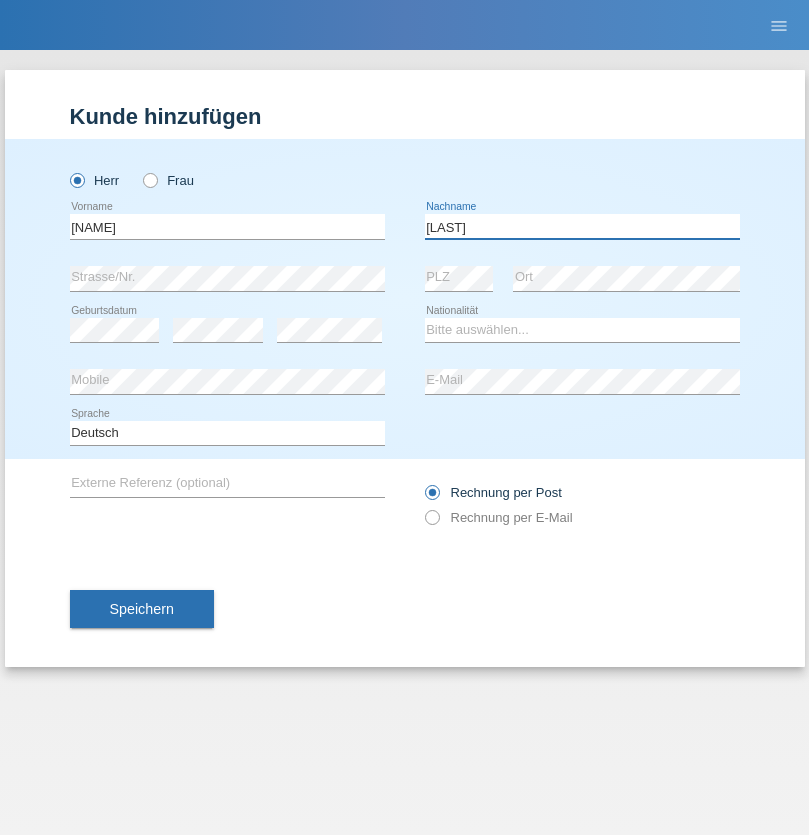 type on "Berger" 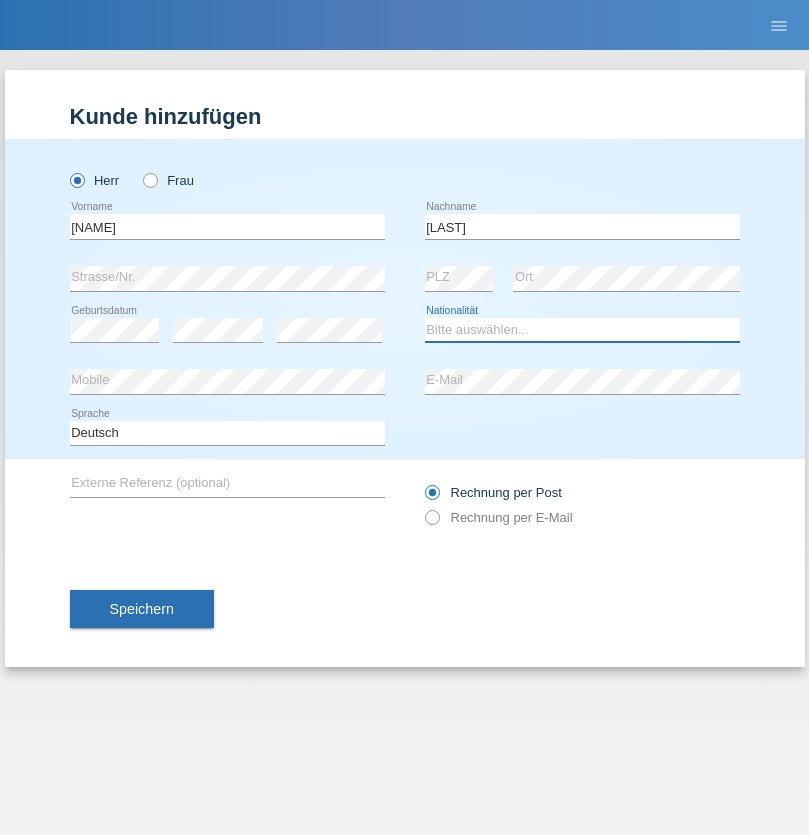 select on "CH" 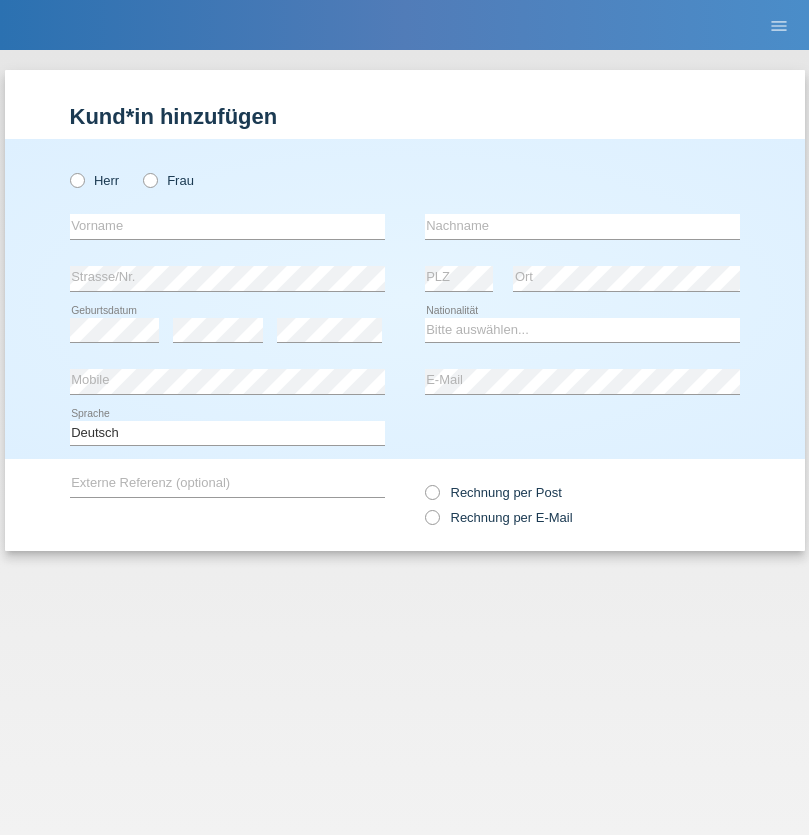 scroll, scrollTop: 0, scrollLeft: 0, axis: both 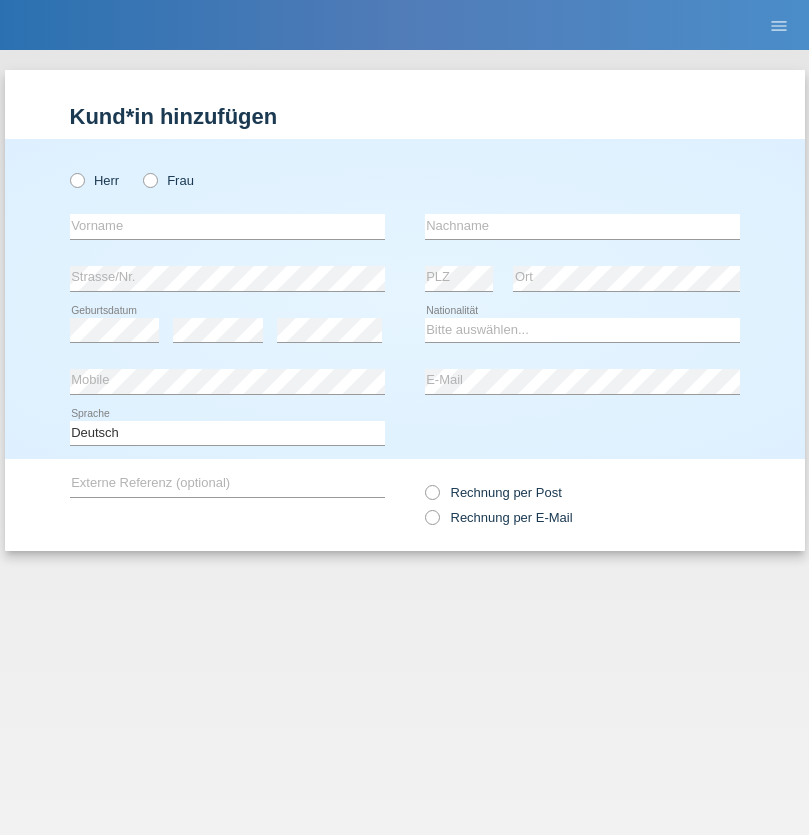 radio on "true" 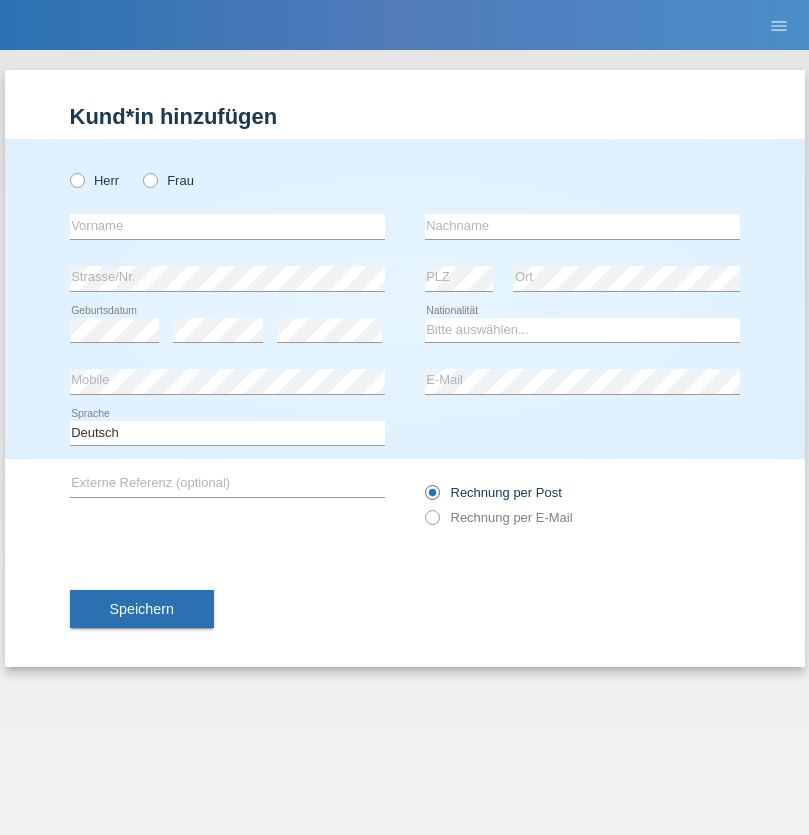 radio on "true" 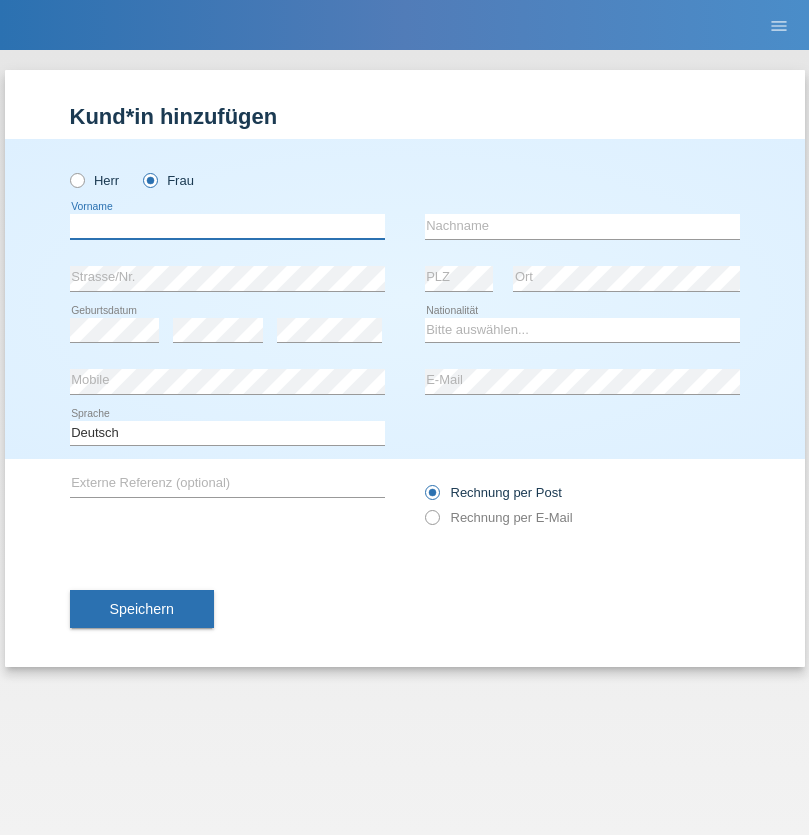click at bounding box center (227, 226) 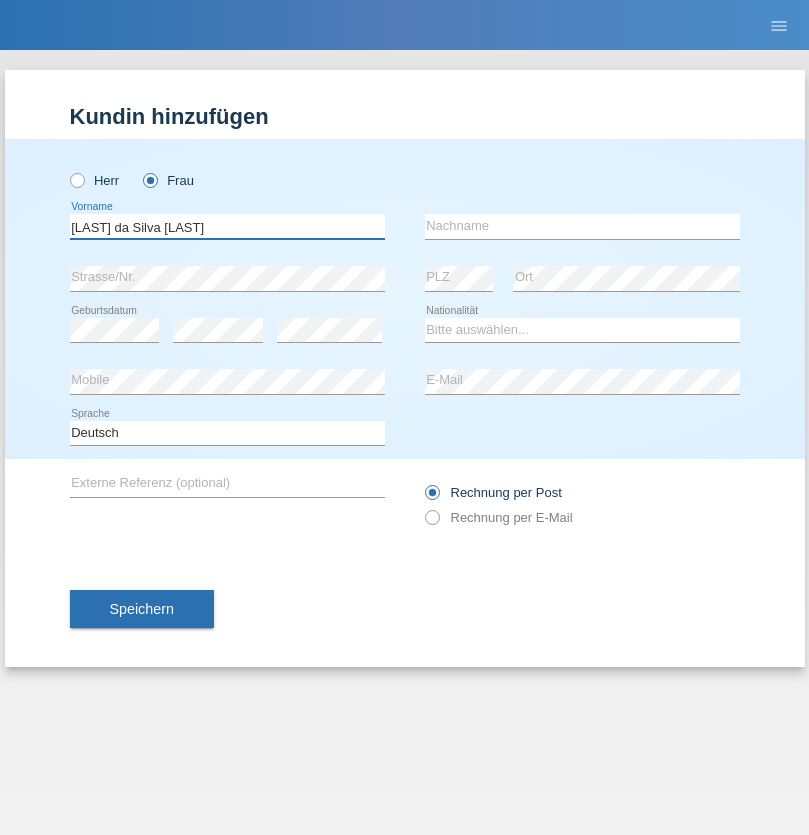 type on "Teixeira da Silva Moço" 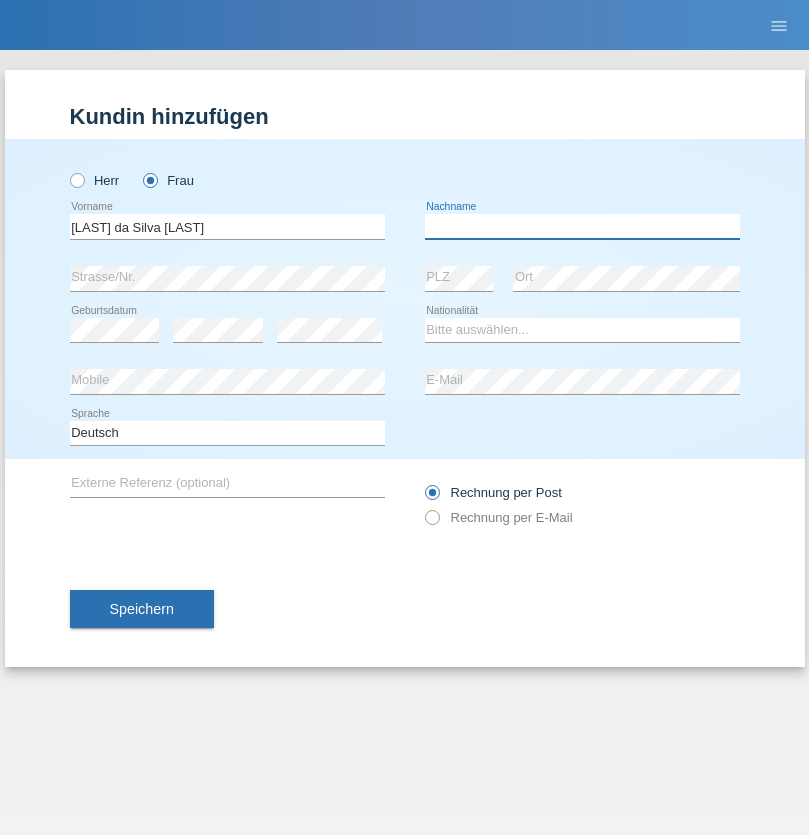 click at bounding box center [582, 226] 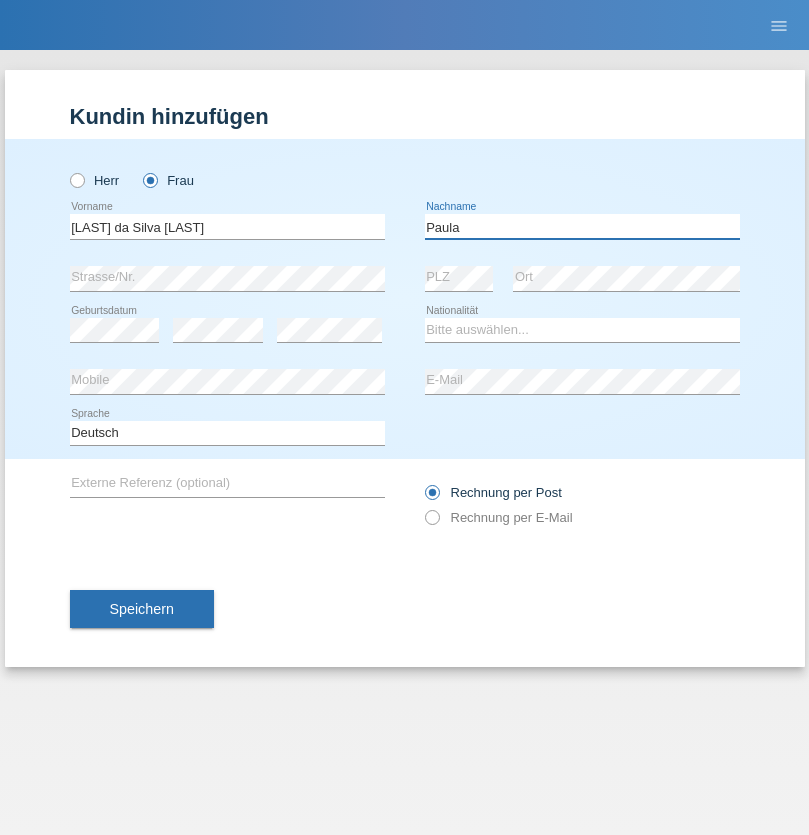 type on "Paula" 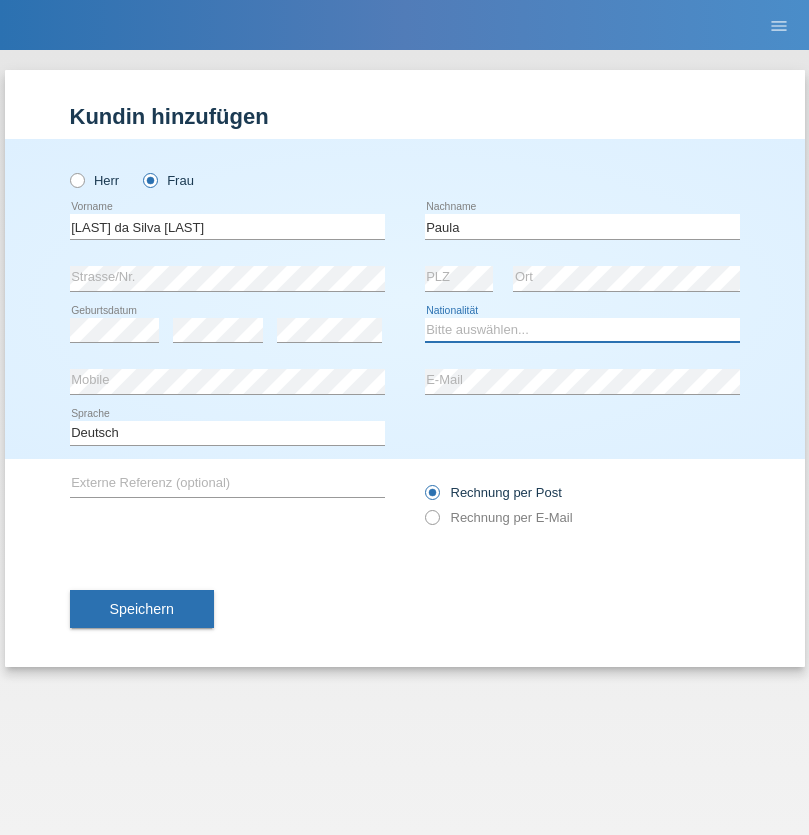 select on "PT" 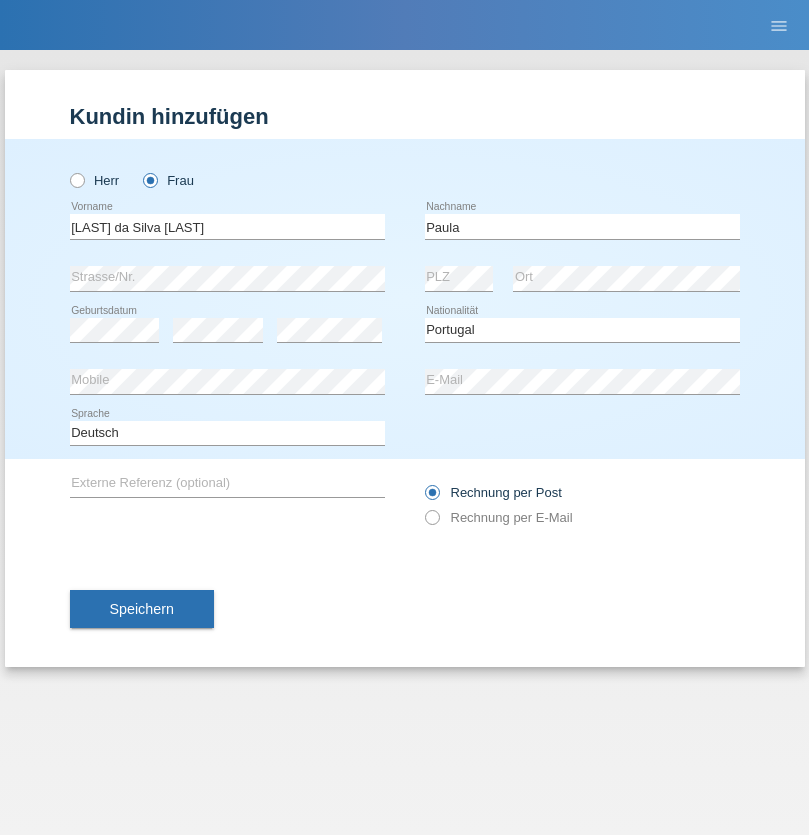 select on "C" 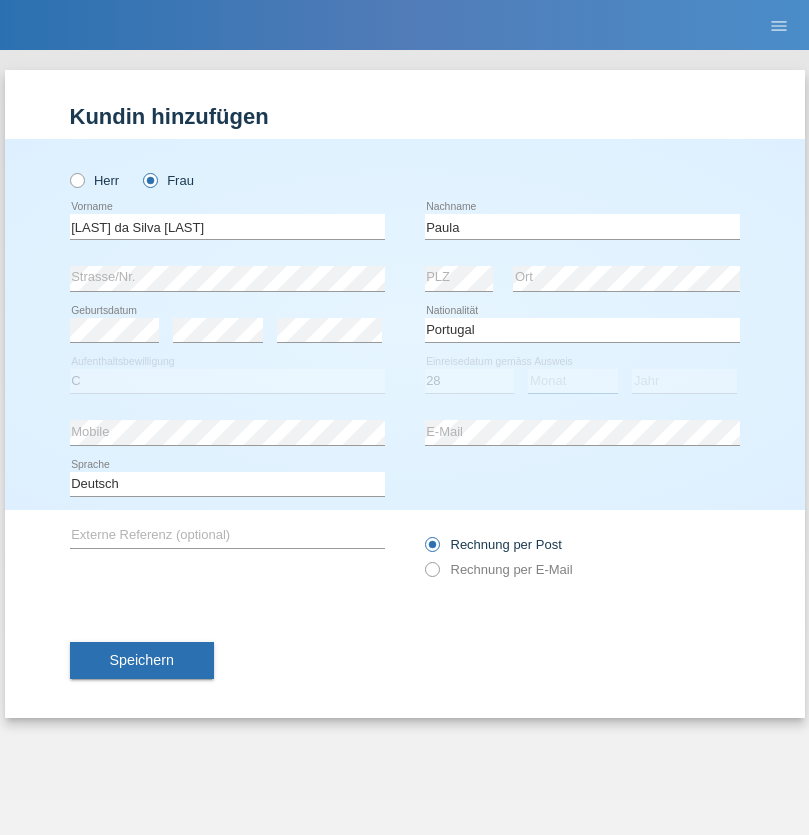 select on "03" 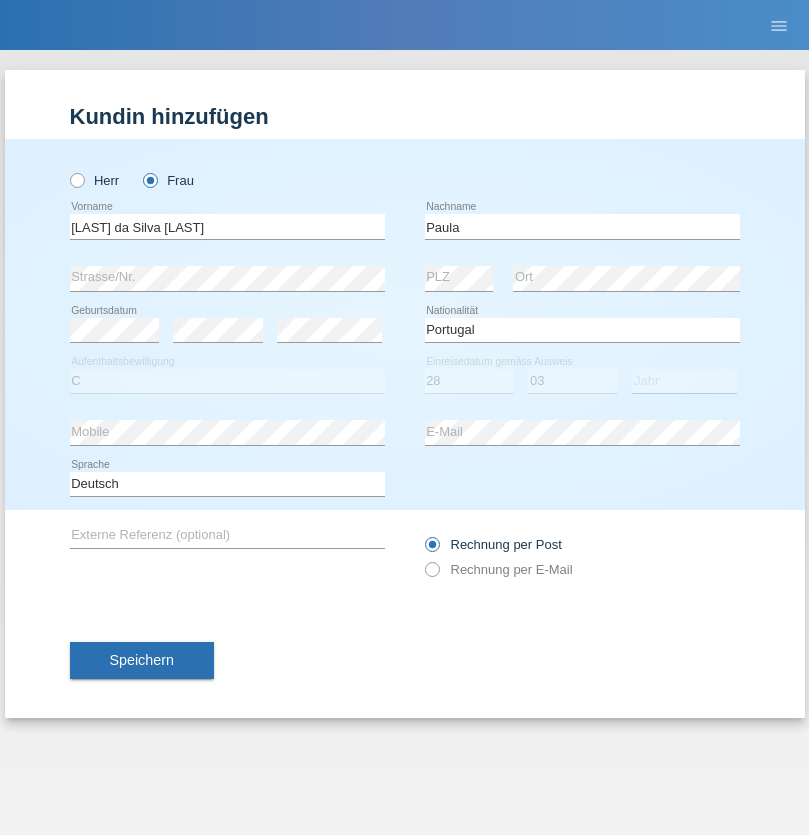 select on "2005" 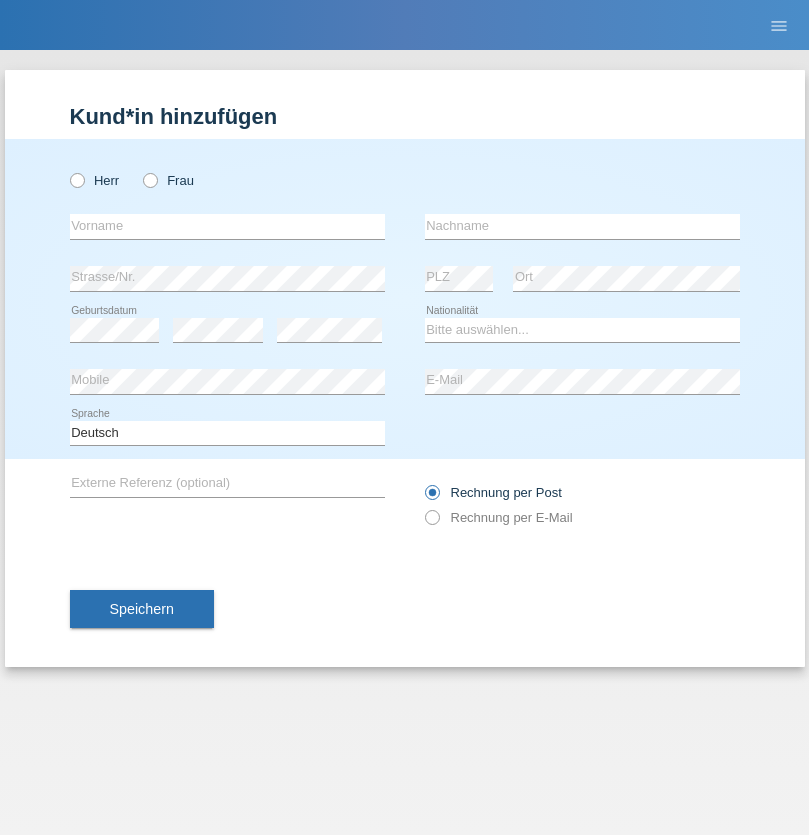 scroll, scrollTop: 0, scrollLeft: 0, axis: both 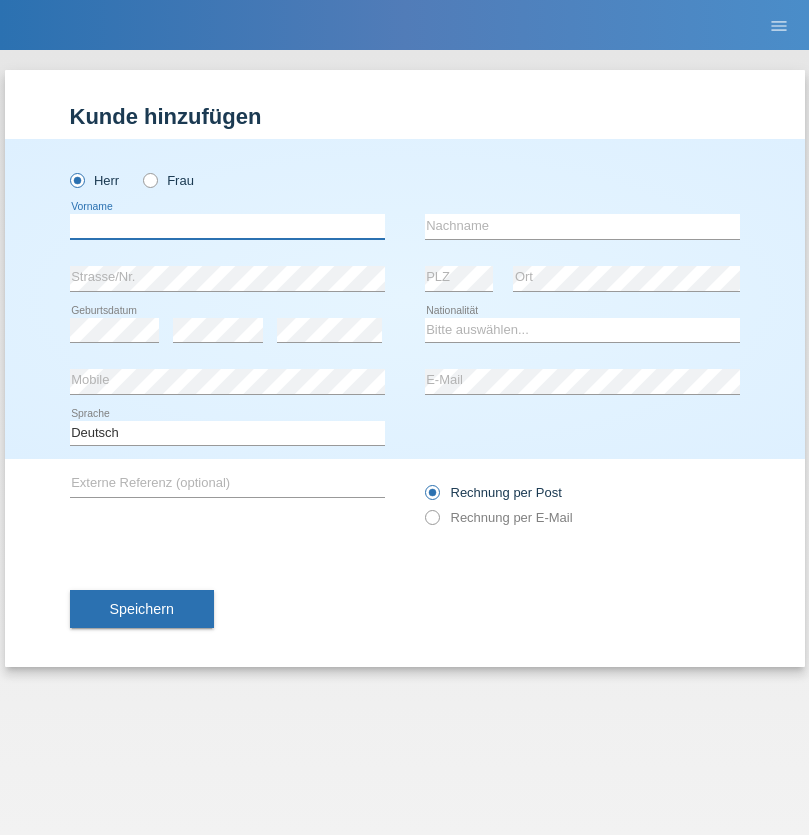 click at bounding box center (227, 226) 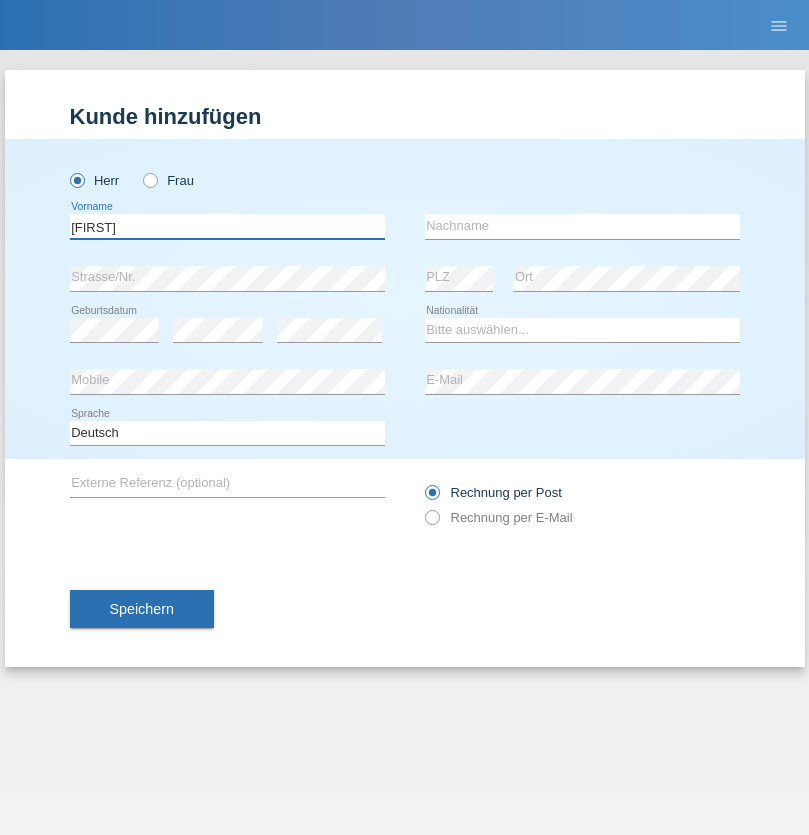 type on "[FIRST]" 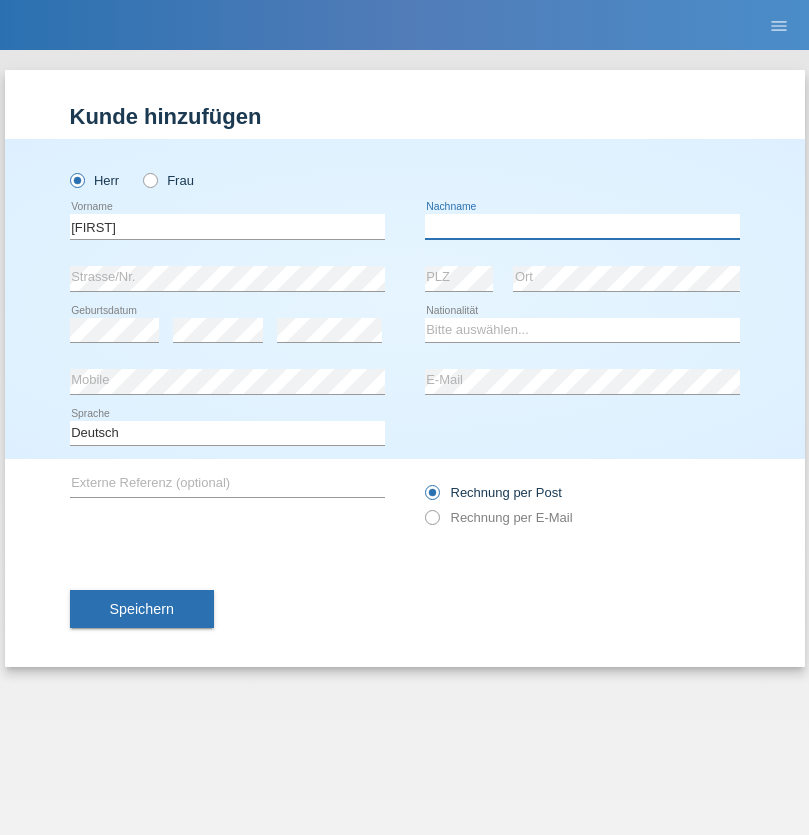 click at bounding box center [582, 226] 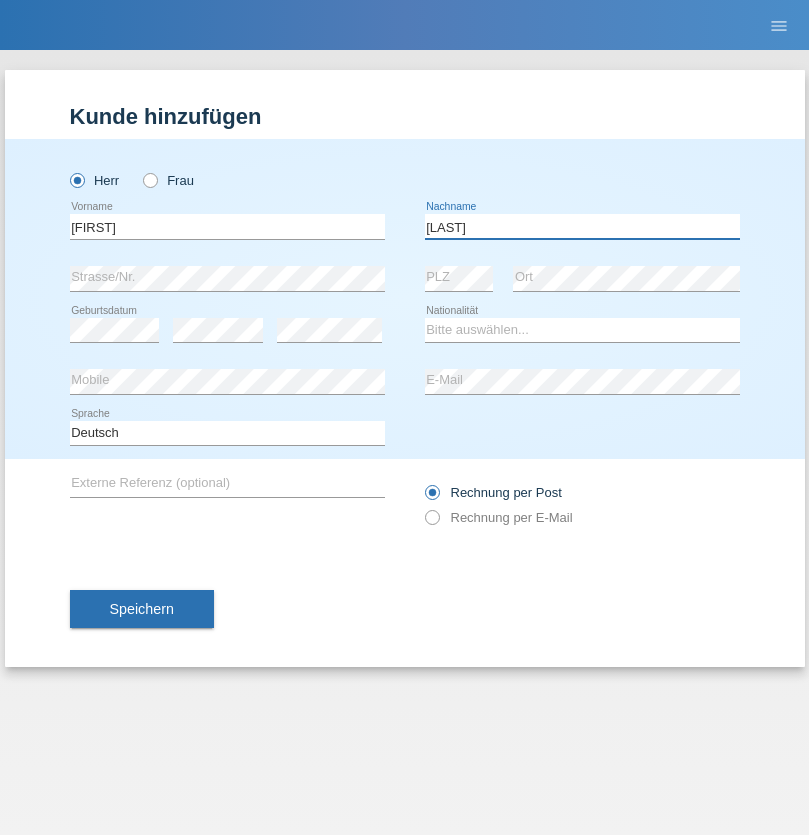 type on "[LAST]" 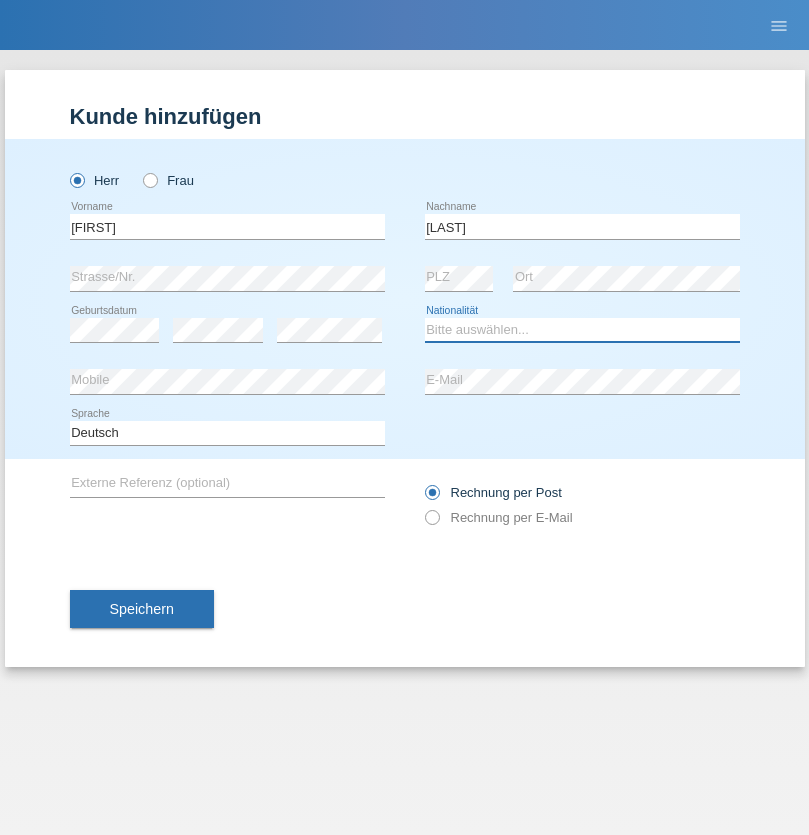 select on "IT" 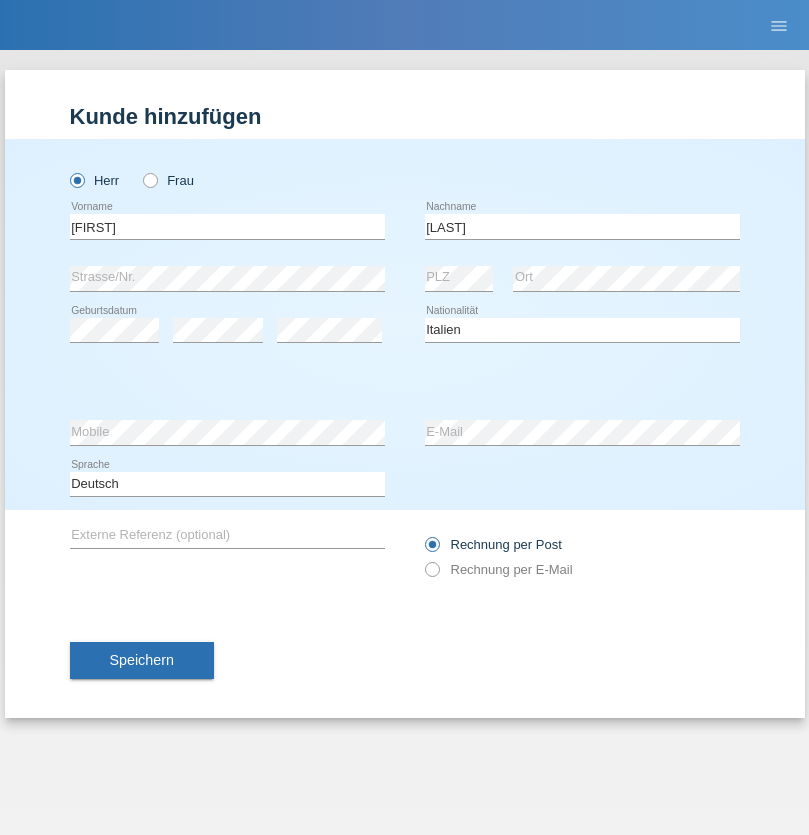 select on "C" 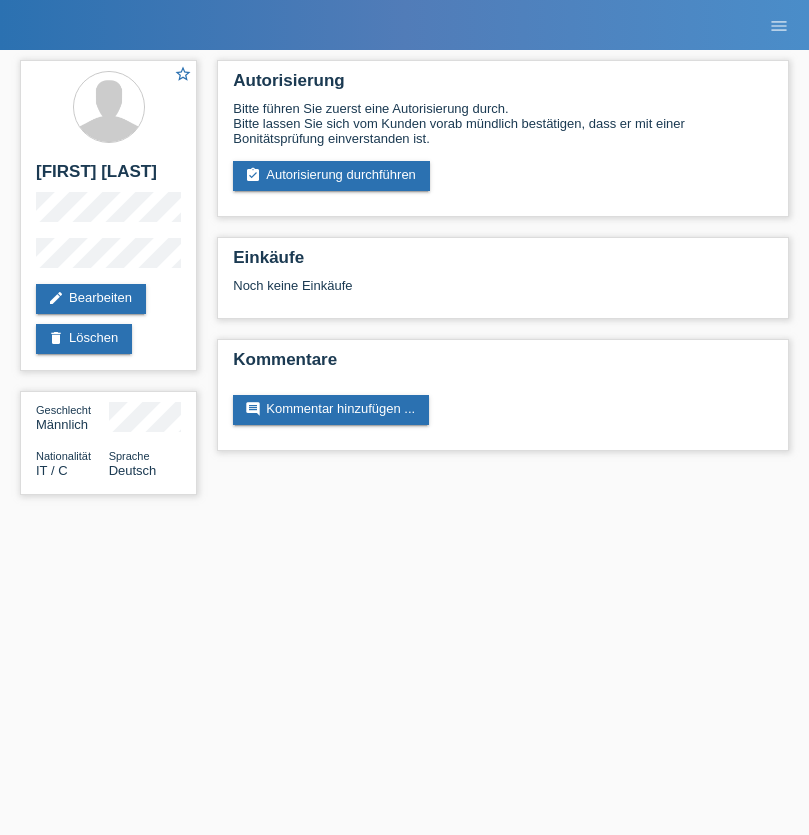 scroll, scrollTop: 0, scrollLeft: 0, axis: both 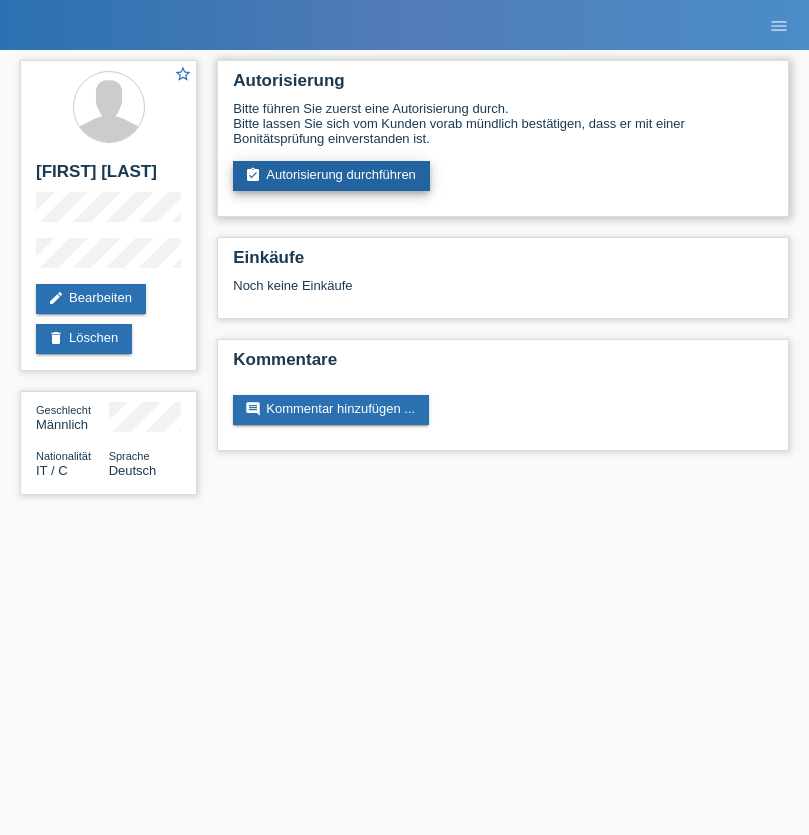 click on "assignment_turned_in  Autorisierung durchführen" at bounding box center [331, 176] 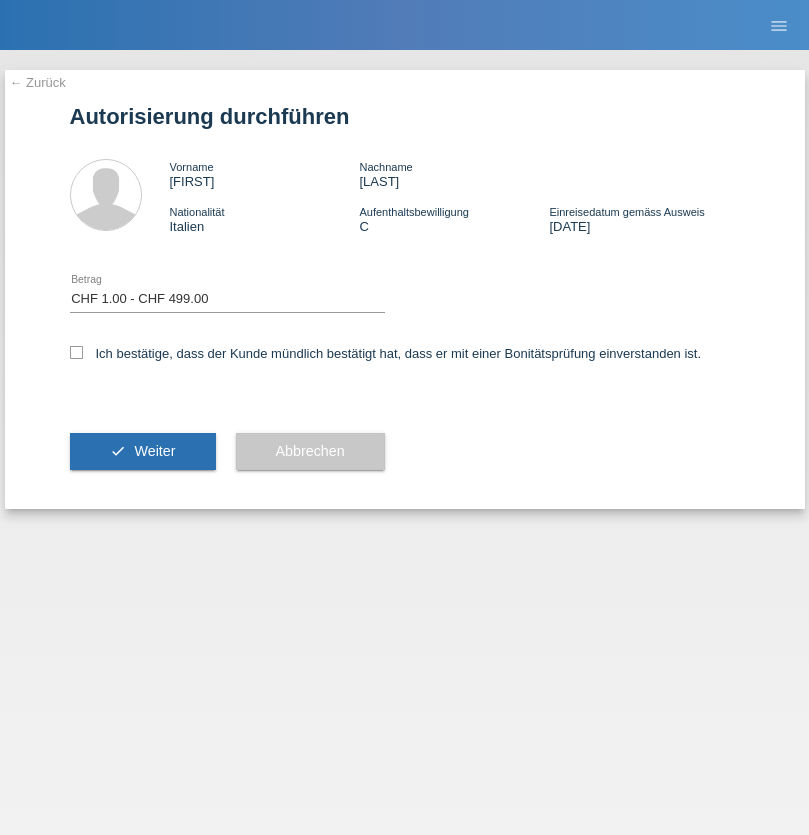 select on "1" 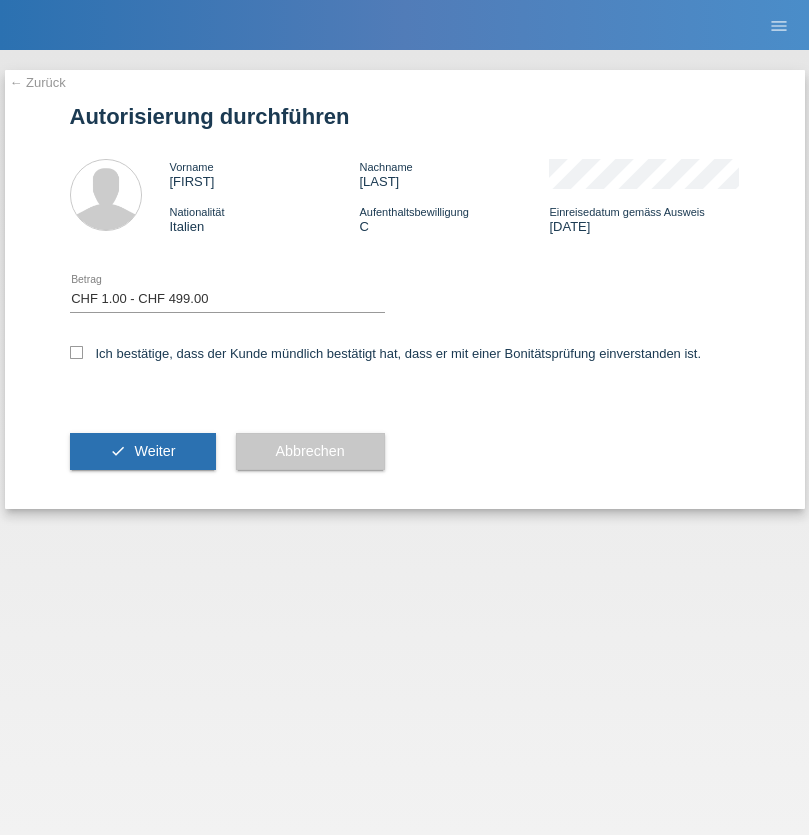 checkbox on "true" 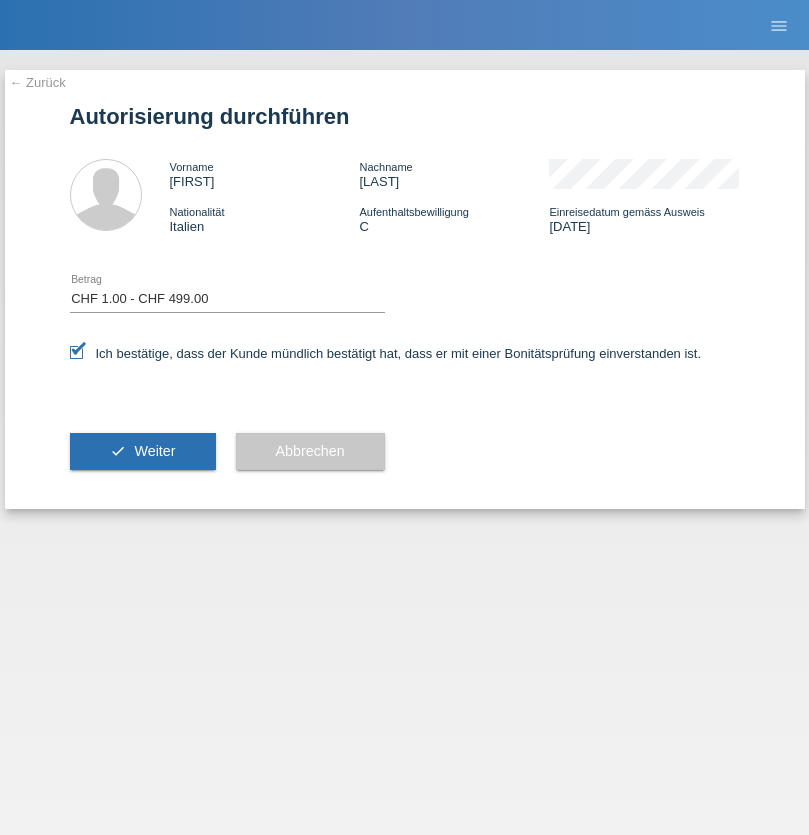 scroll, scrollTop: 0, scrollLeft: 0, axis: both 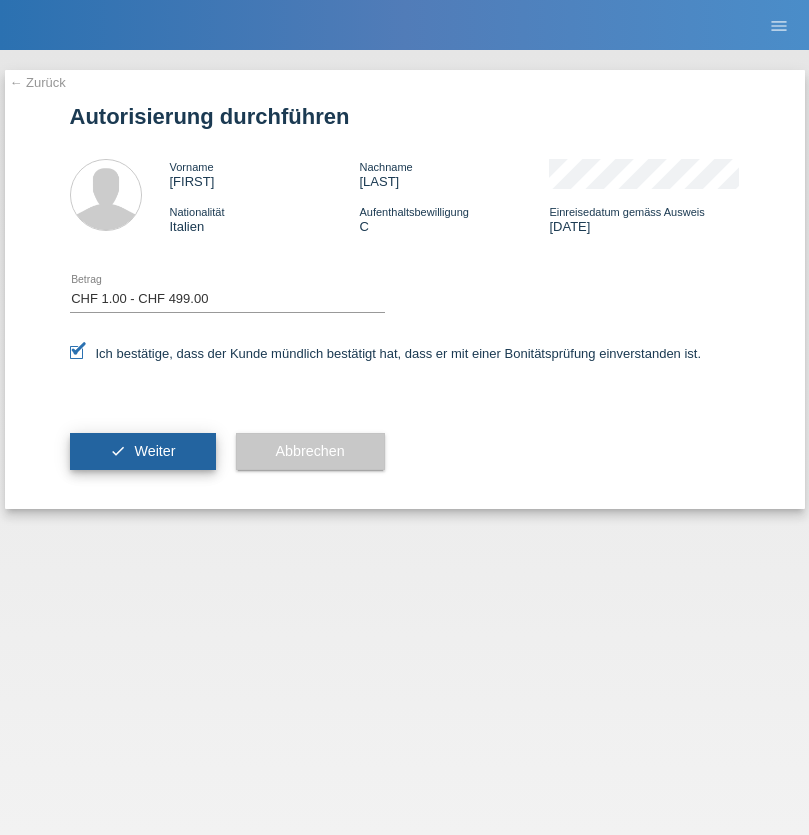 click on "Weiter" at bounding box center [154, 451] 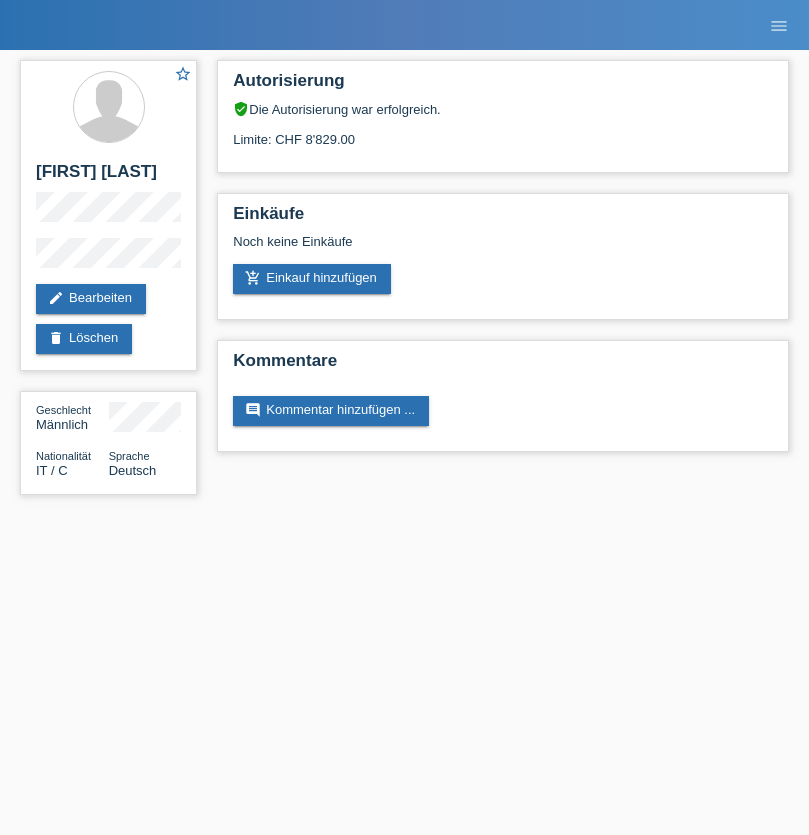 scroll, scrollTop: 0, scrollLeft: 0, axis: both 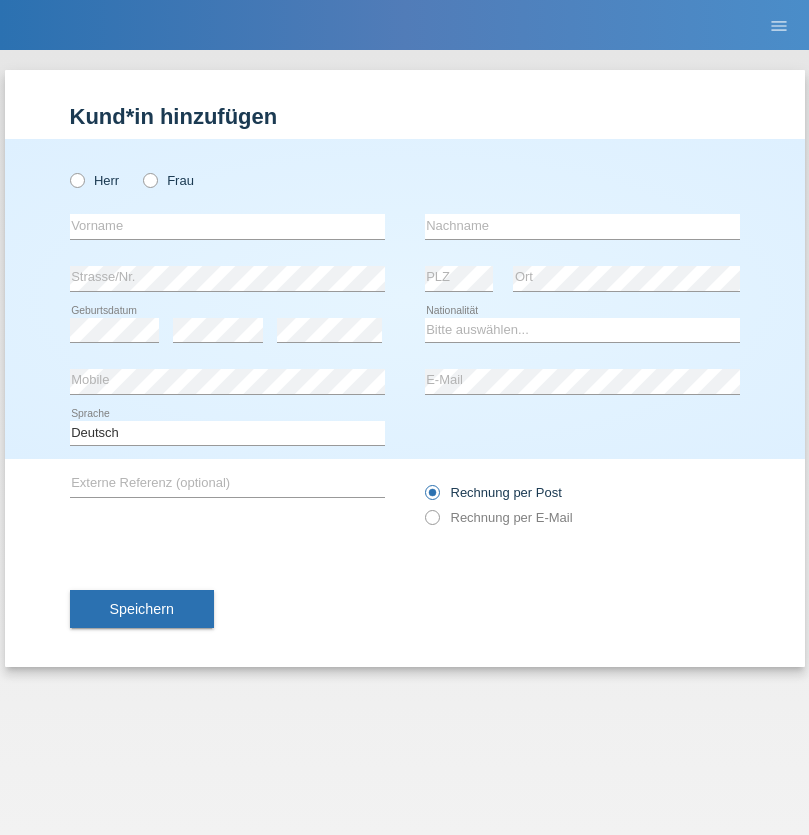radio on "true" 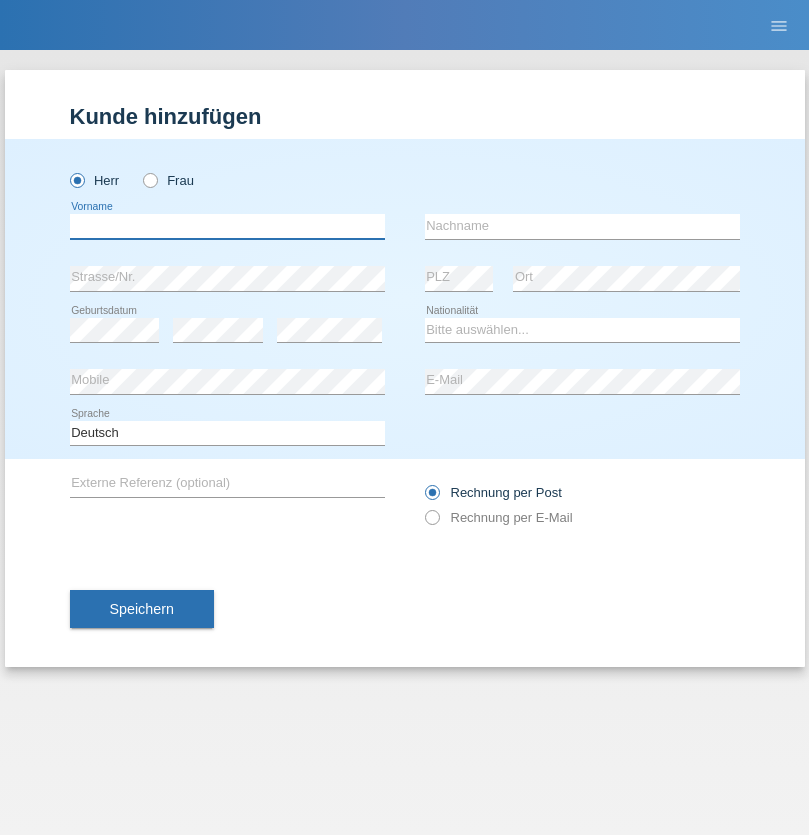 click at bounding box center (227, 226) 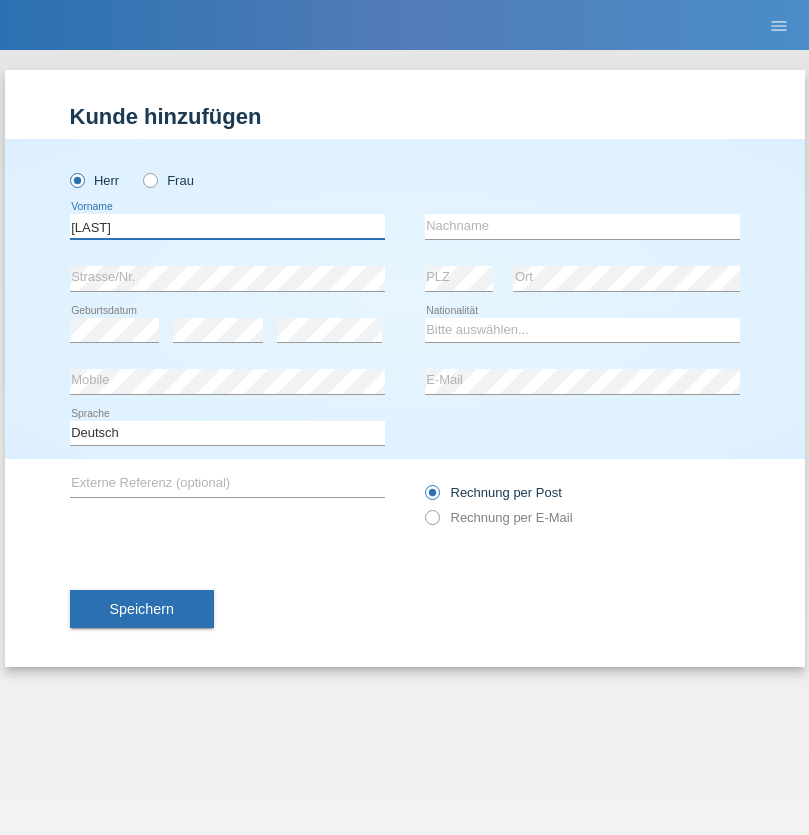 type on "Thivagaran" 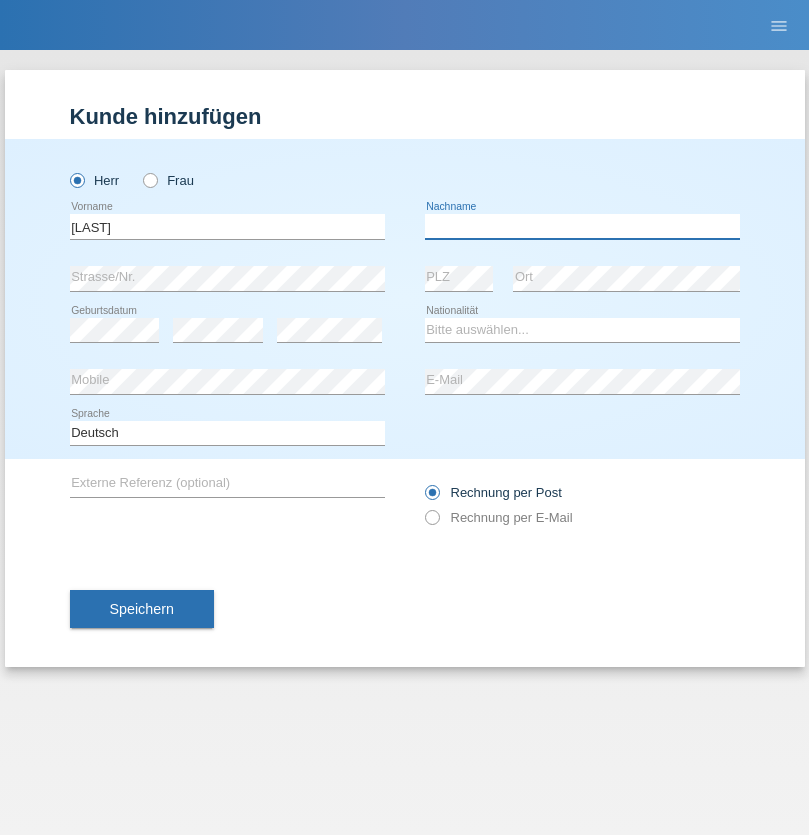click at bounding box center (582, 226) 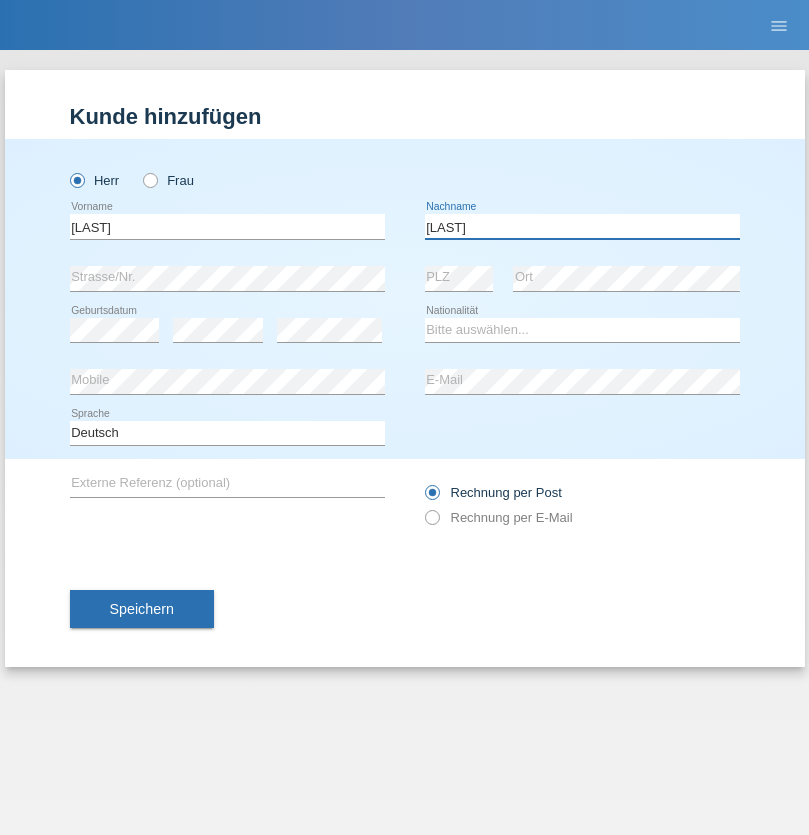 type on "Selvanayagam" 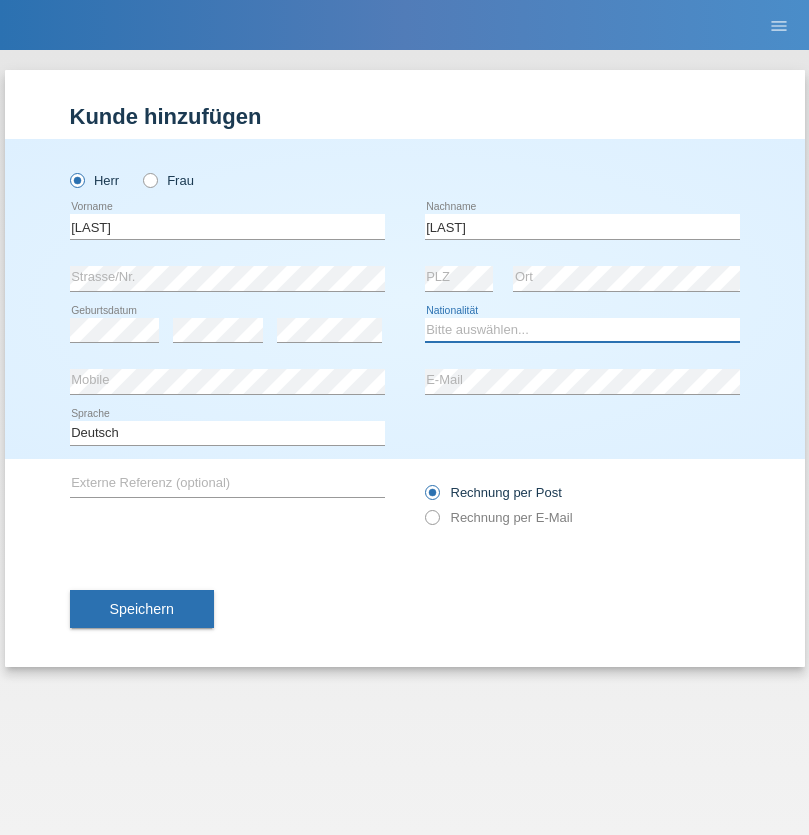 select on "LK" 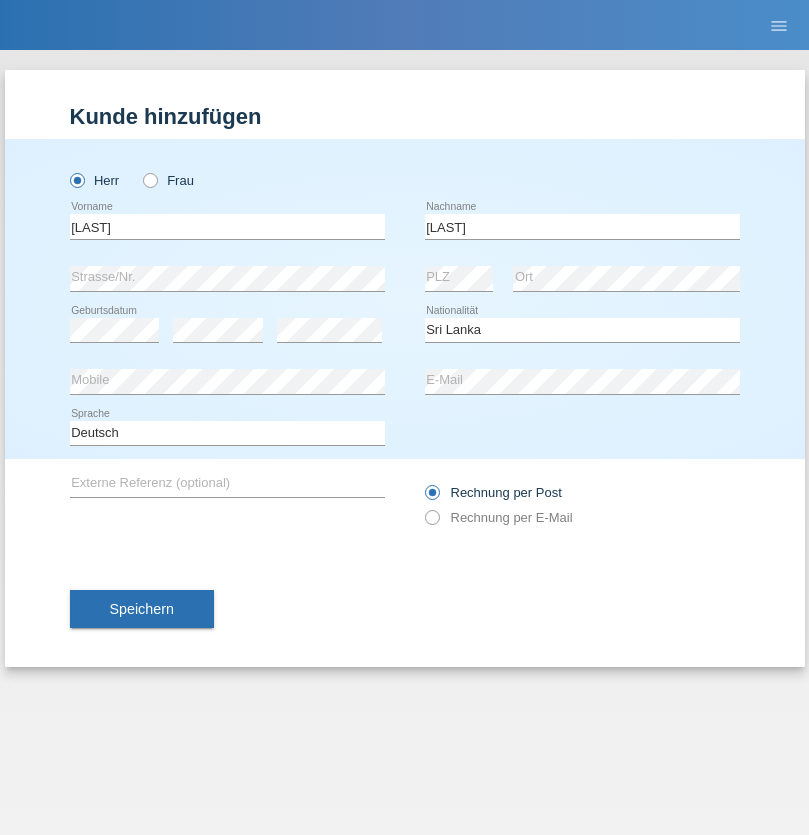 select on "C" 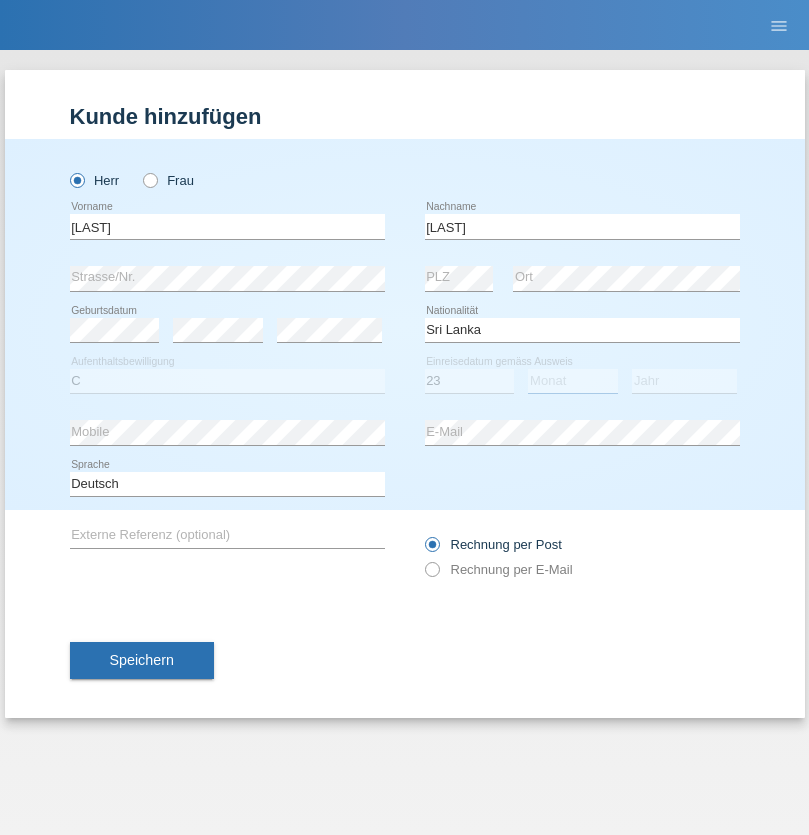 select on "03" 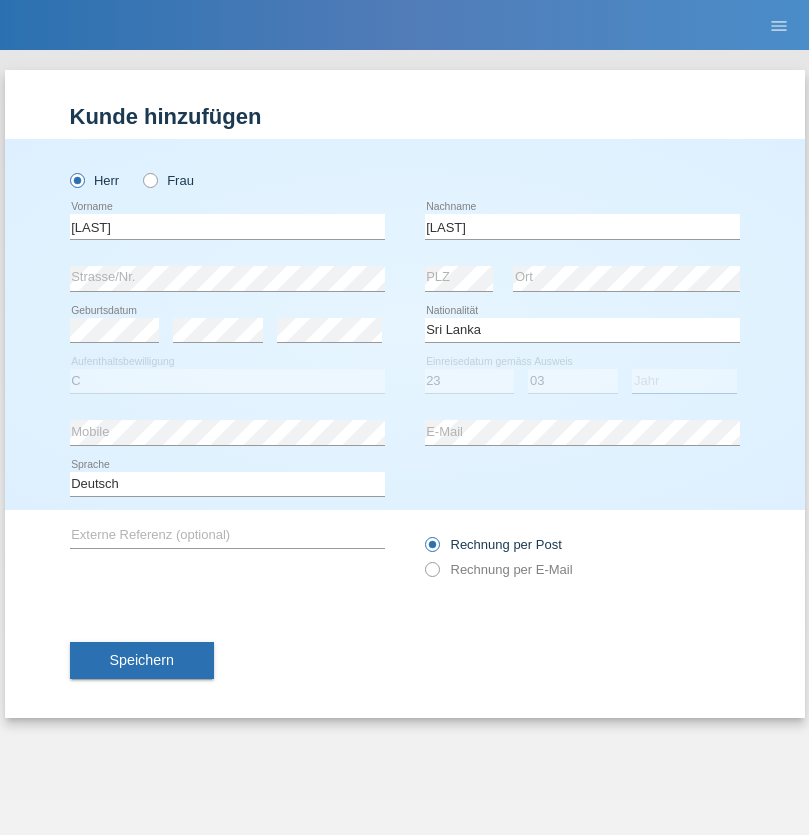select on "2021" 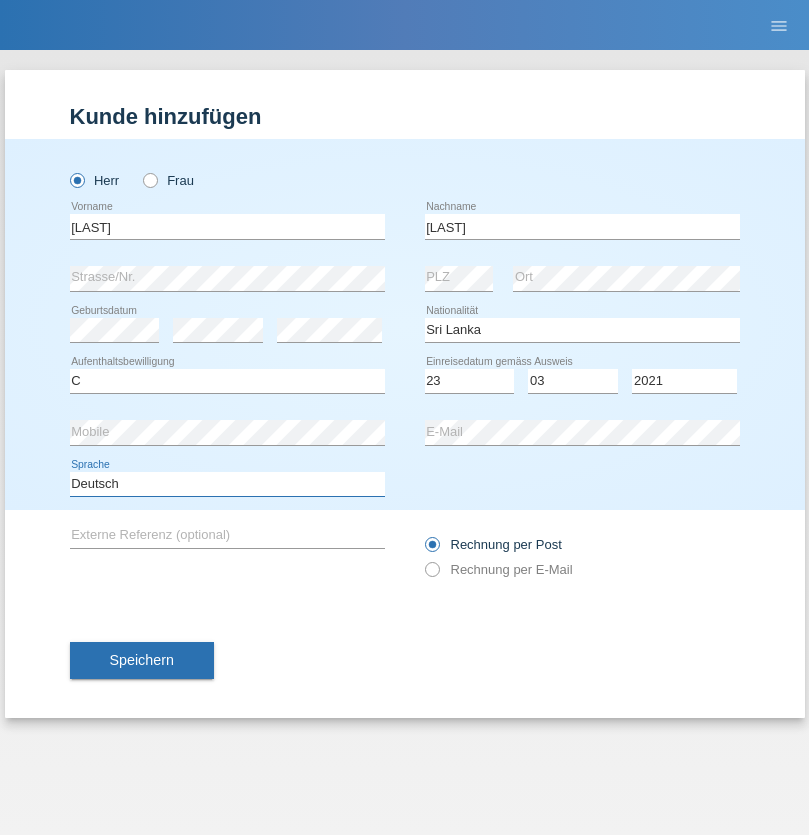 select on "en" 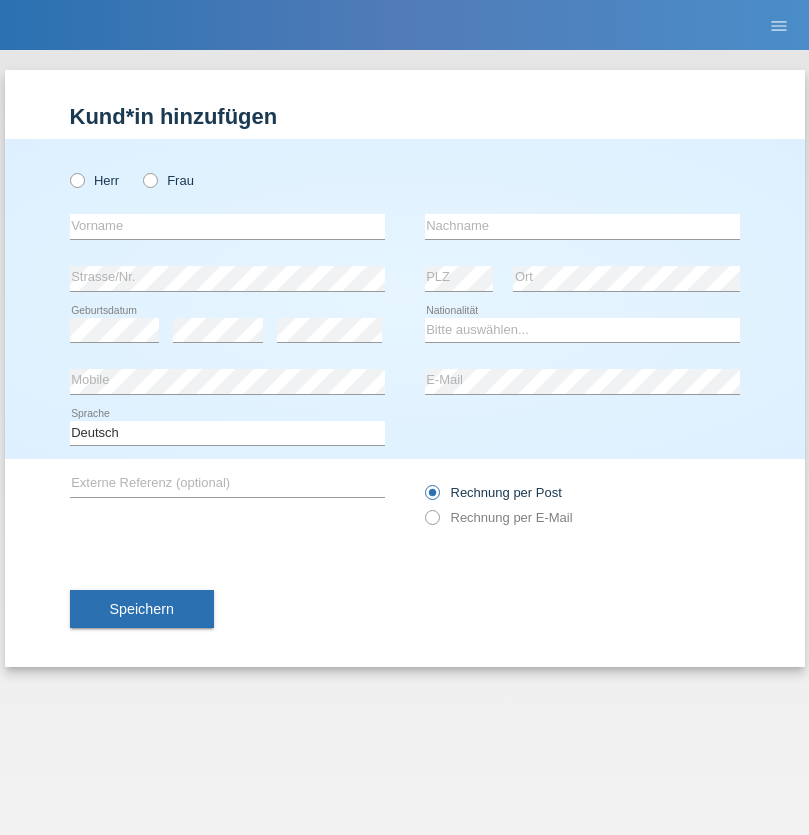 scroll, scrollTop: 0, scrollLeft: 0, axis: both 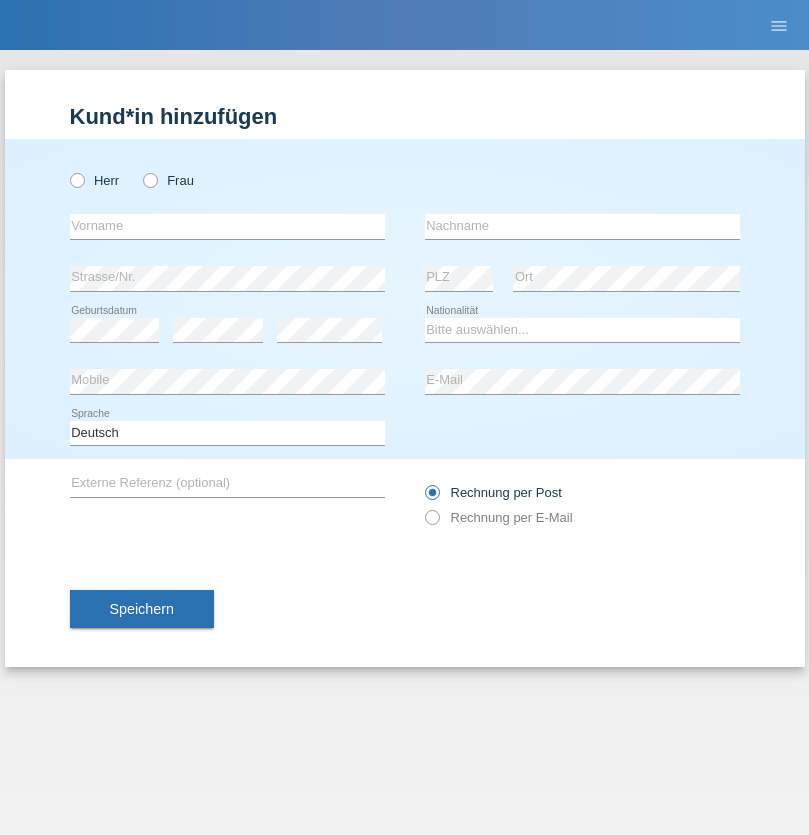radio on "true" 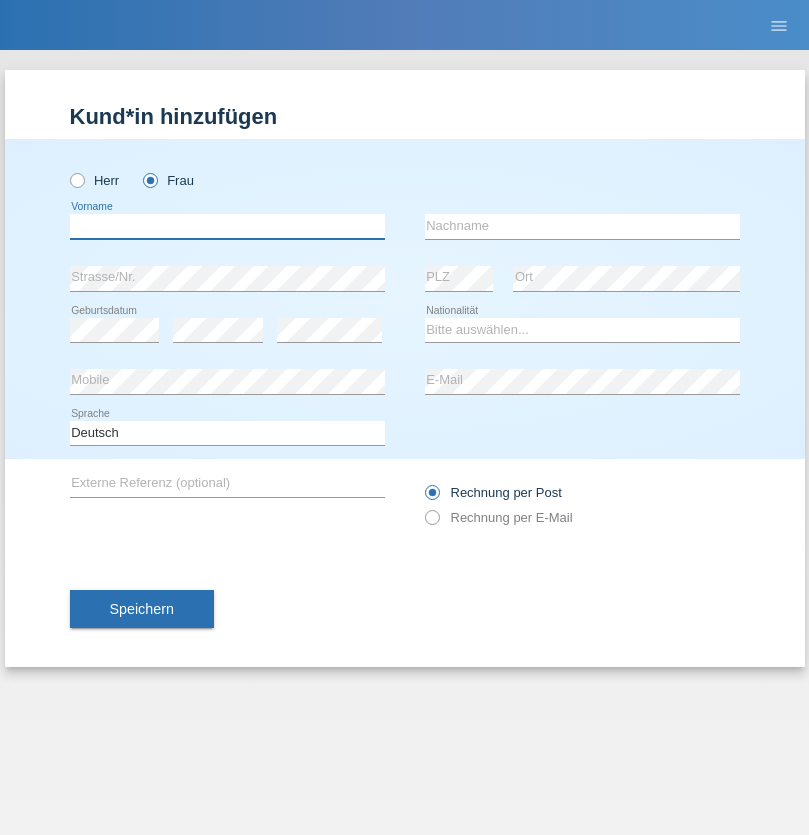 click at bounding box center (227, 226) 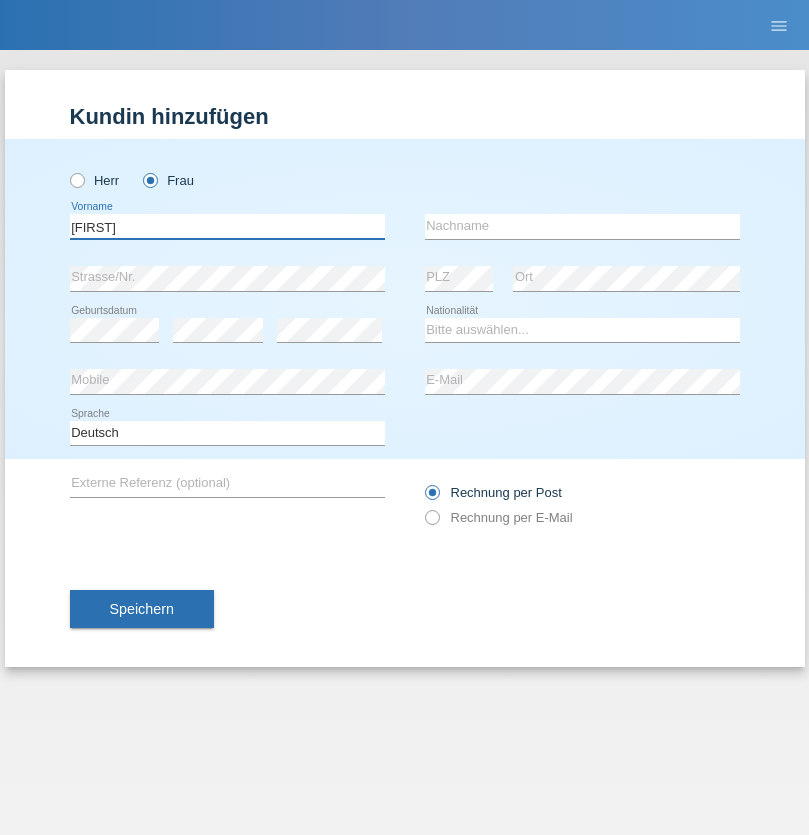 type on "Monika" 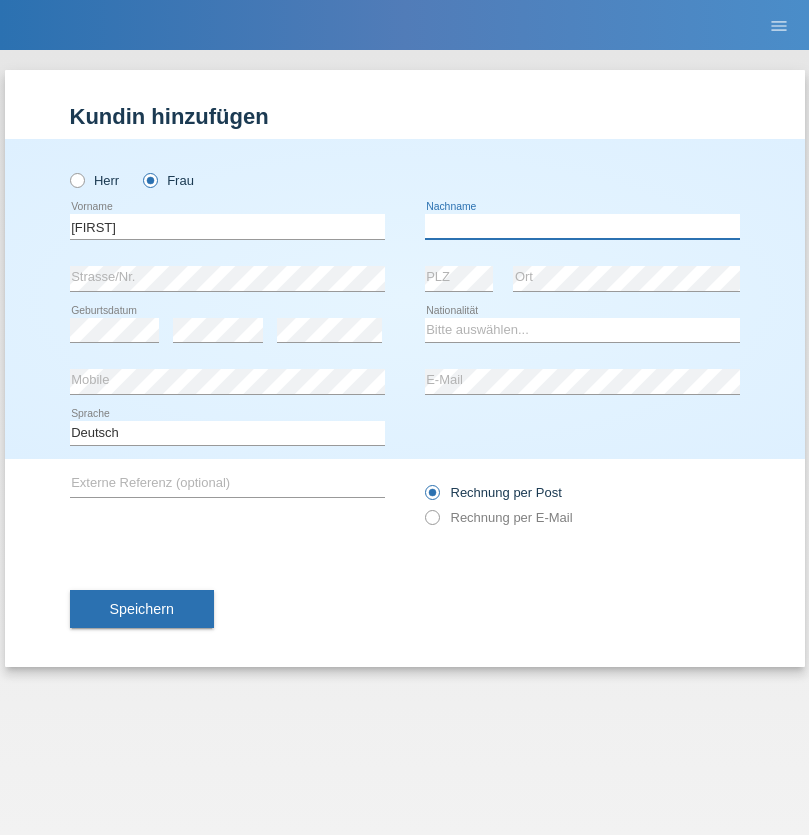 click at bounding box center (582, 226) 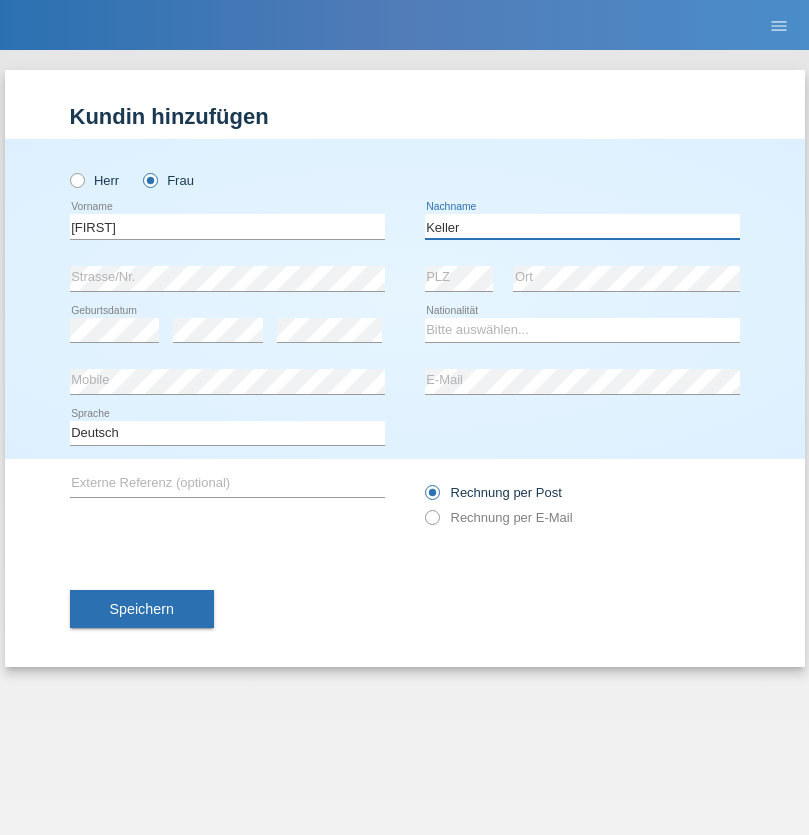 type on "Keller" 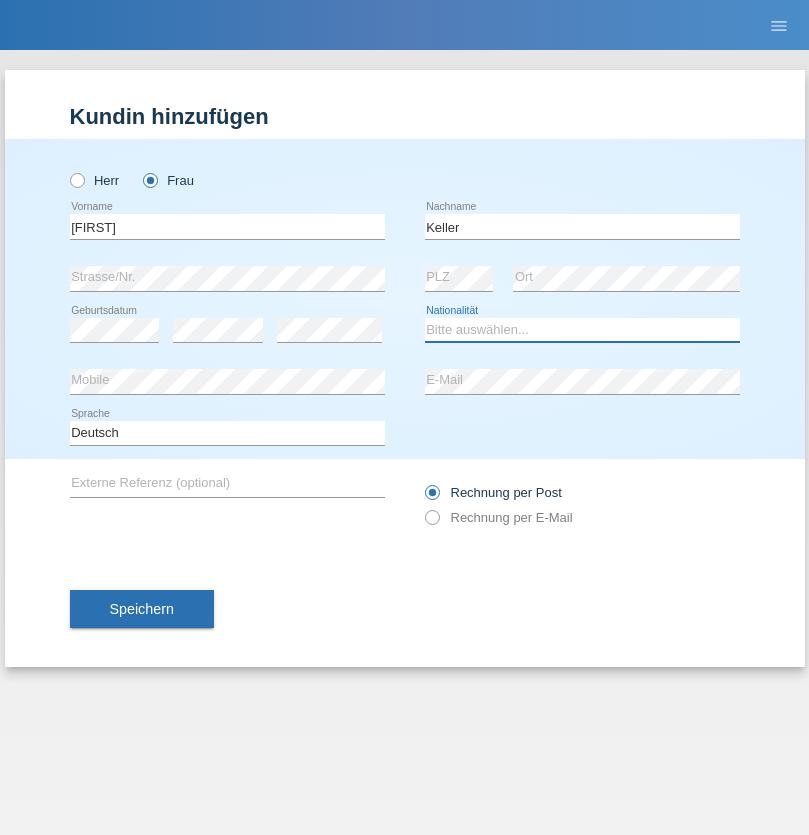 select on "CH" 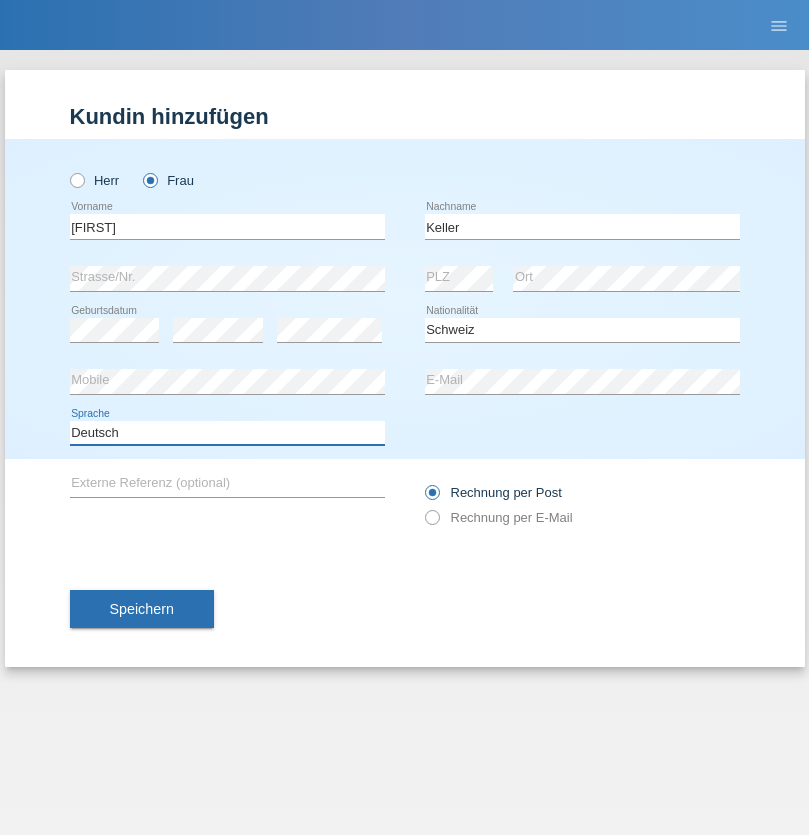 select on "en" 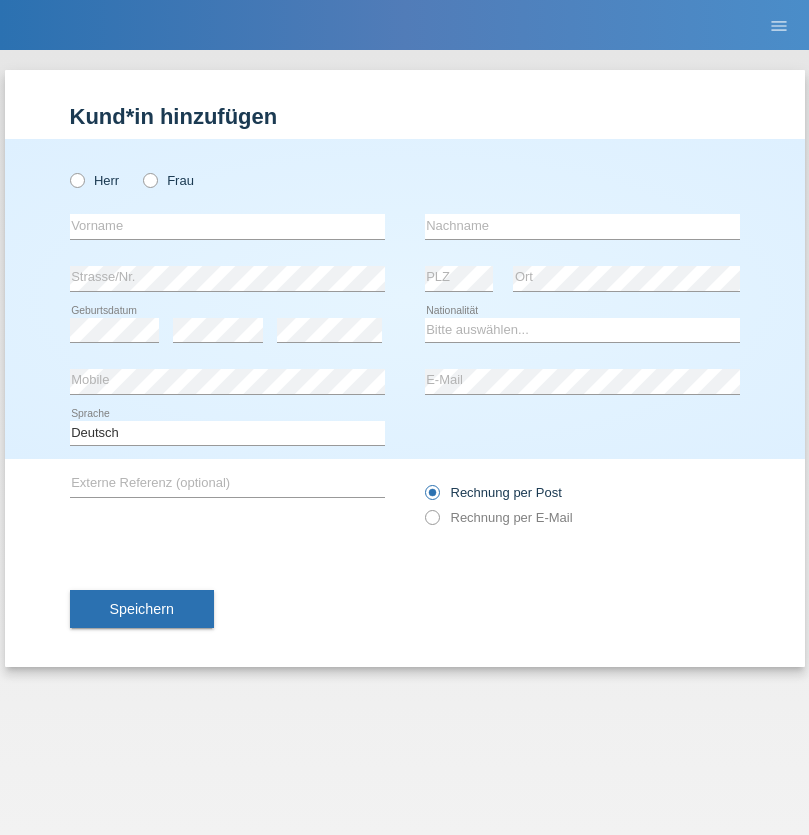 scroll, scrollTop: 0, scrollLeft: 0, axis: both 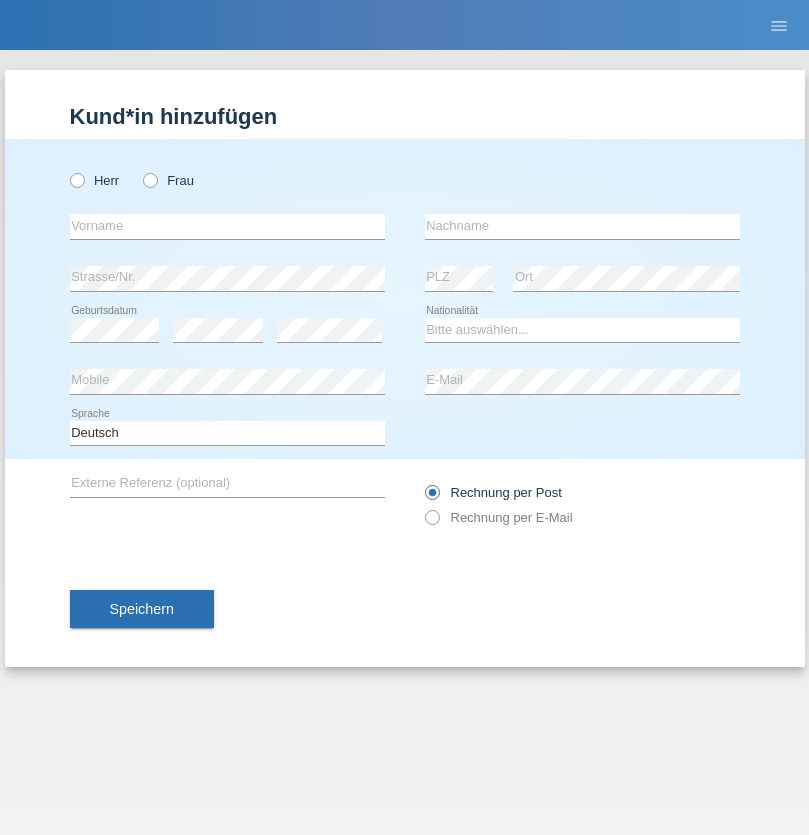 radio on "true" 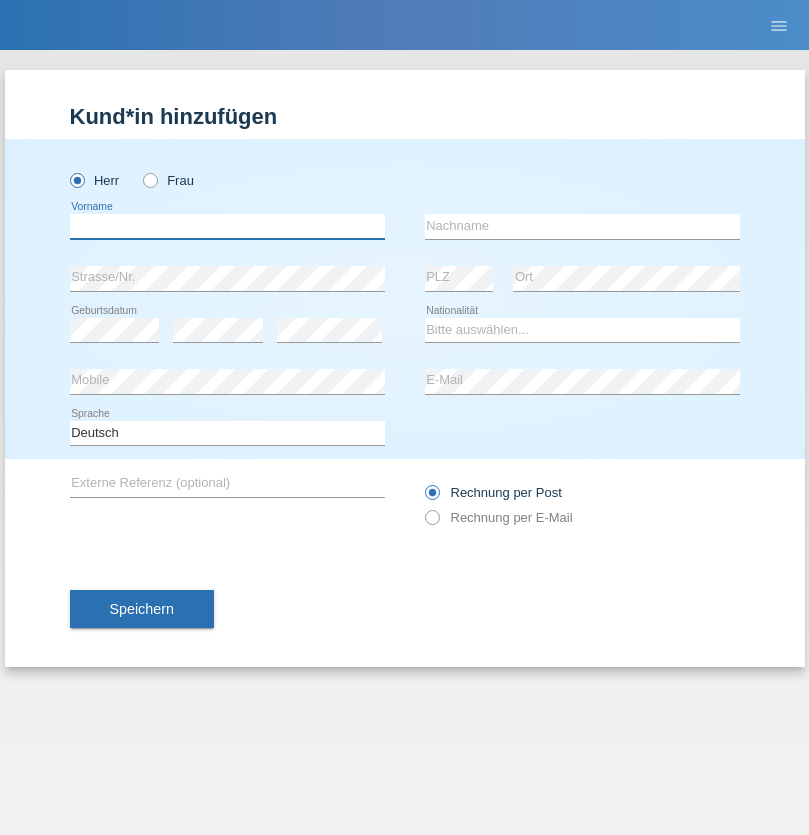 click at bounding box center (227, 226) 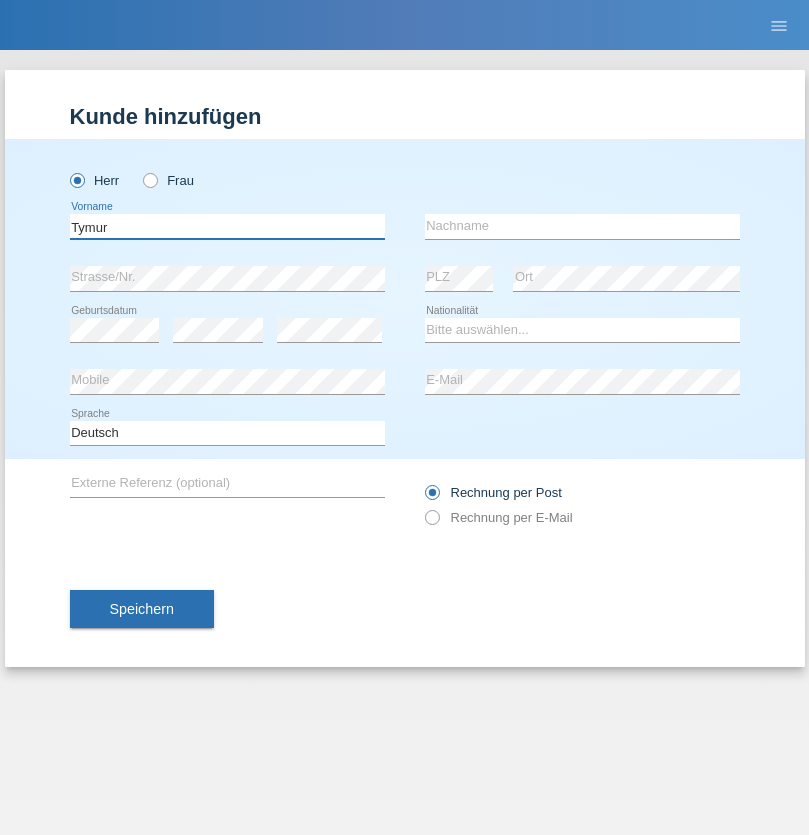 type on "Tymur" 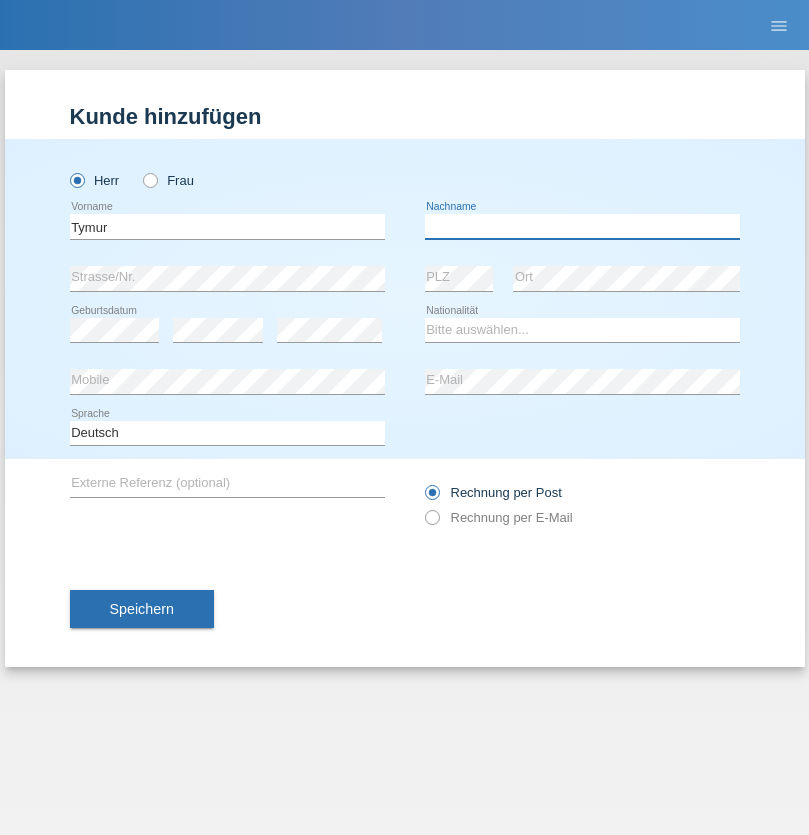 click at bounding box center (582, 226) 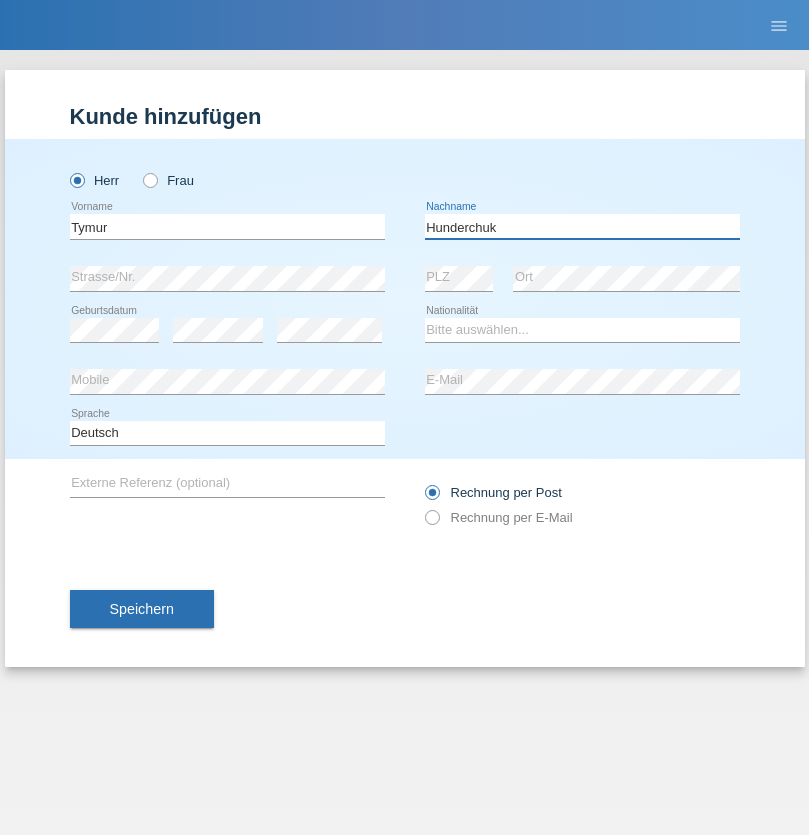 type on "Hunderchuk" 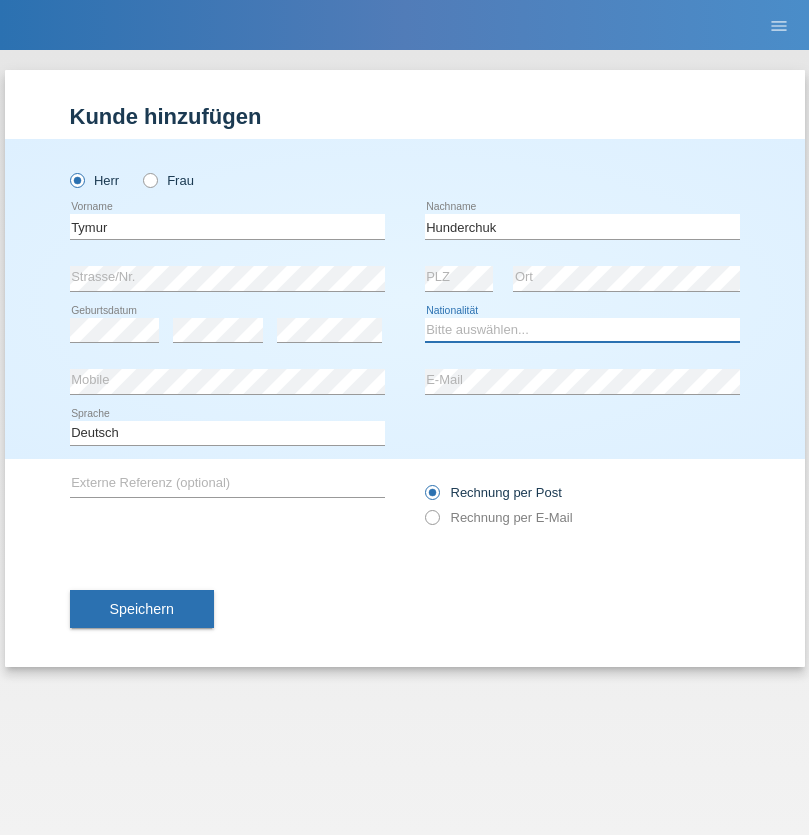 select on "UA" 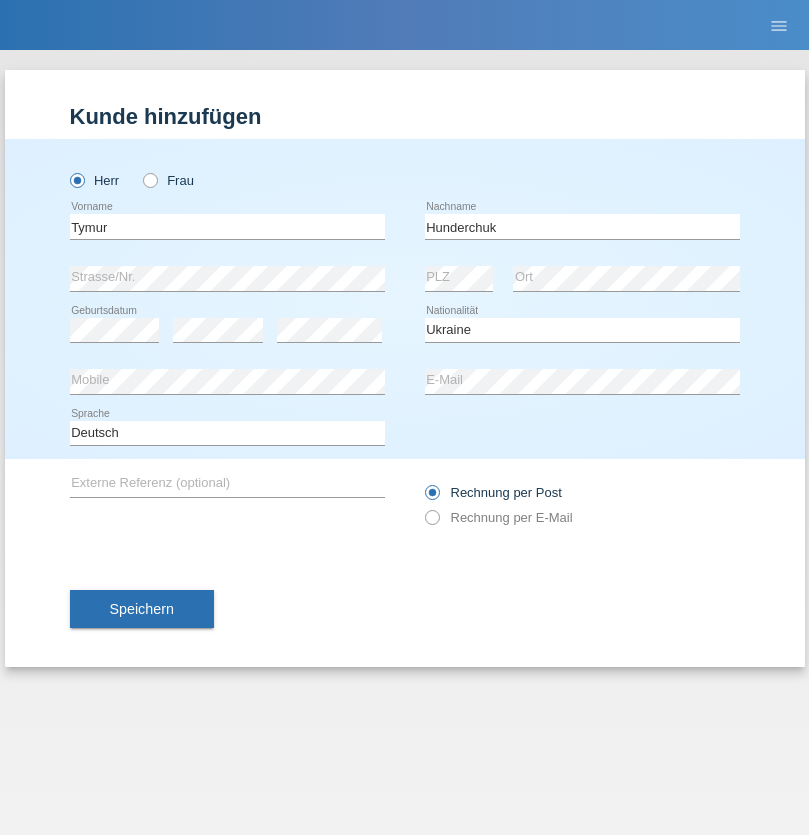 select on "C" 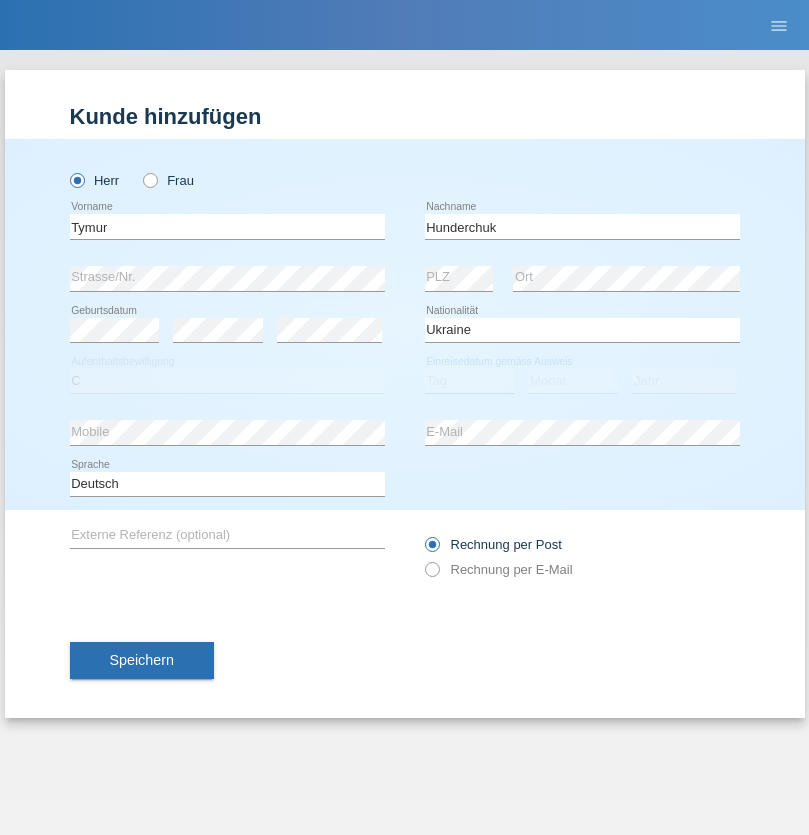 select on "20" 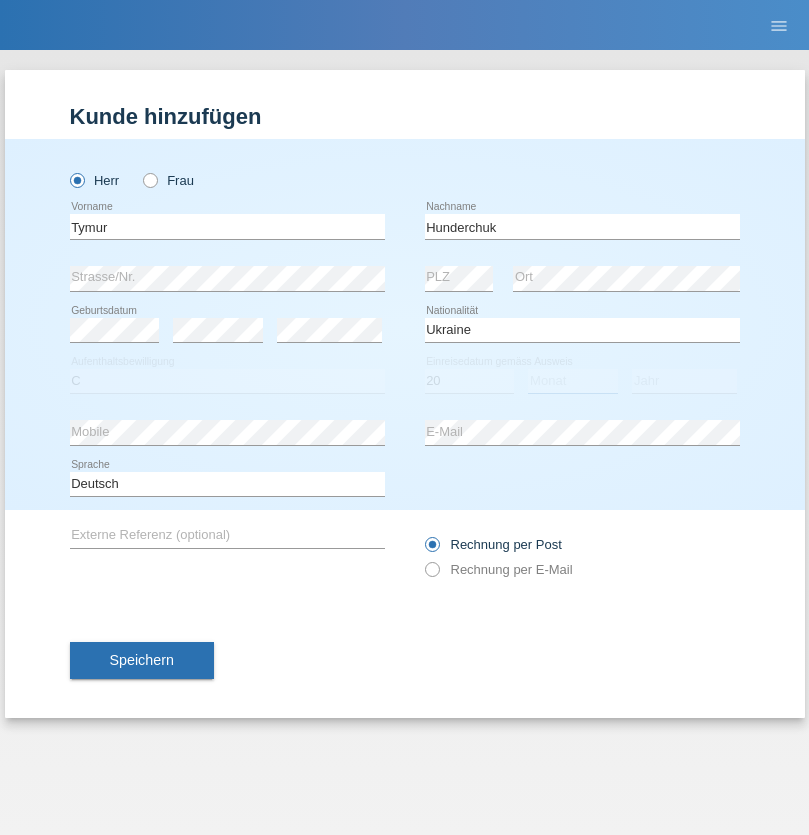 select on "08" 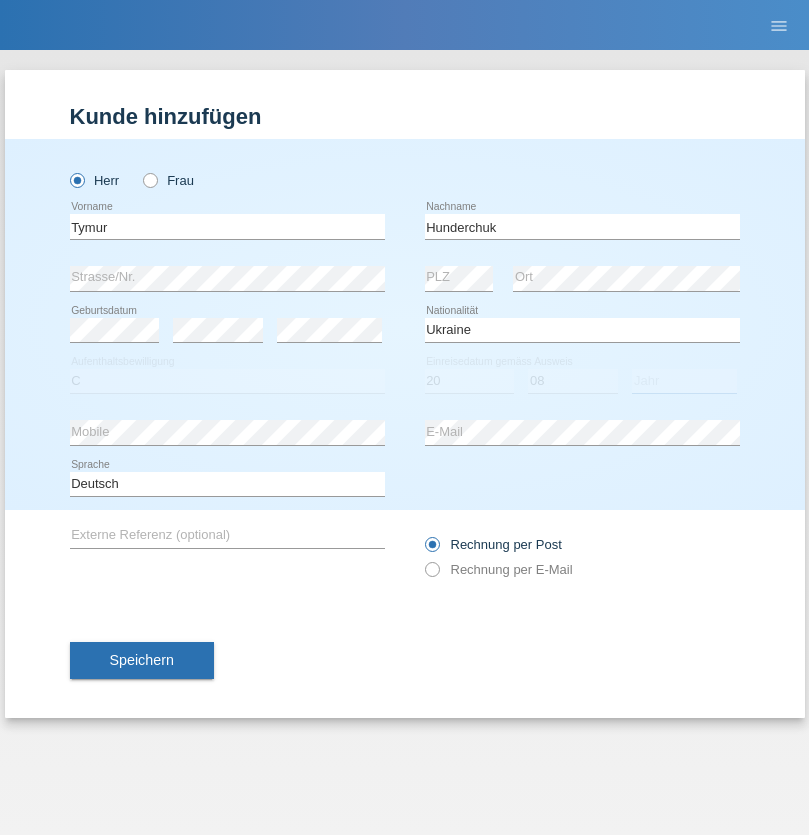 select on "2021" 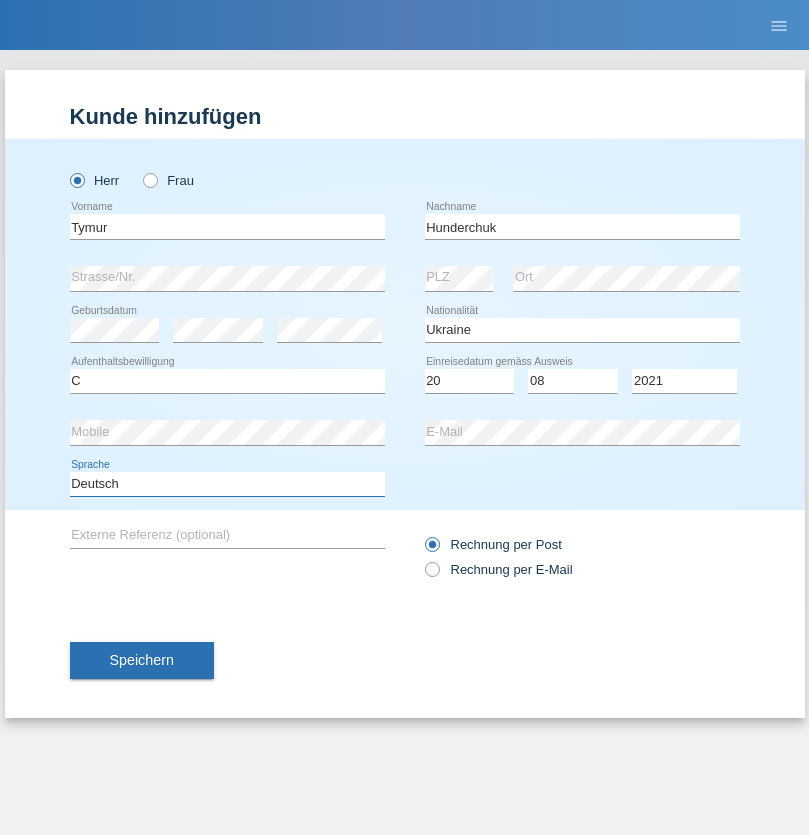 select on "en" 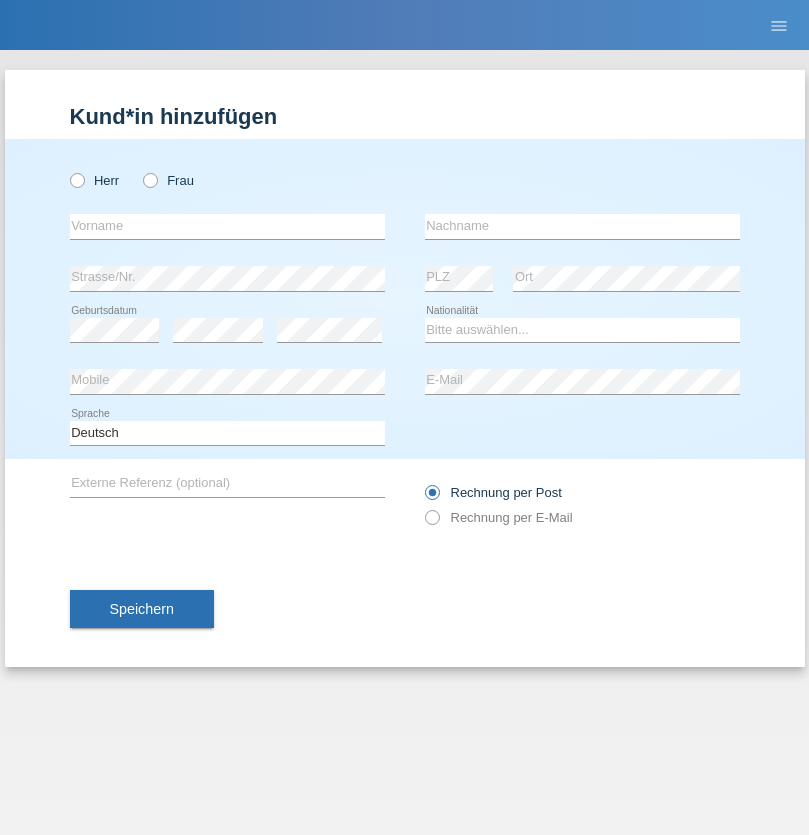 scroll, scrollTop: 0, scrollLeft: 0, axis: both 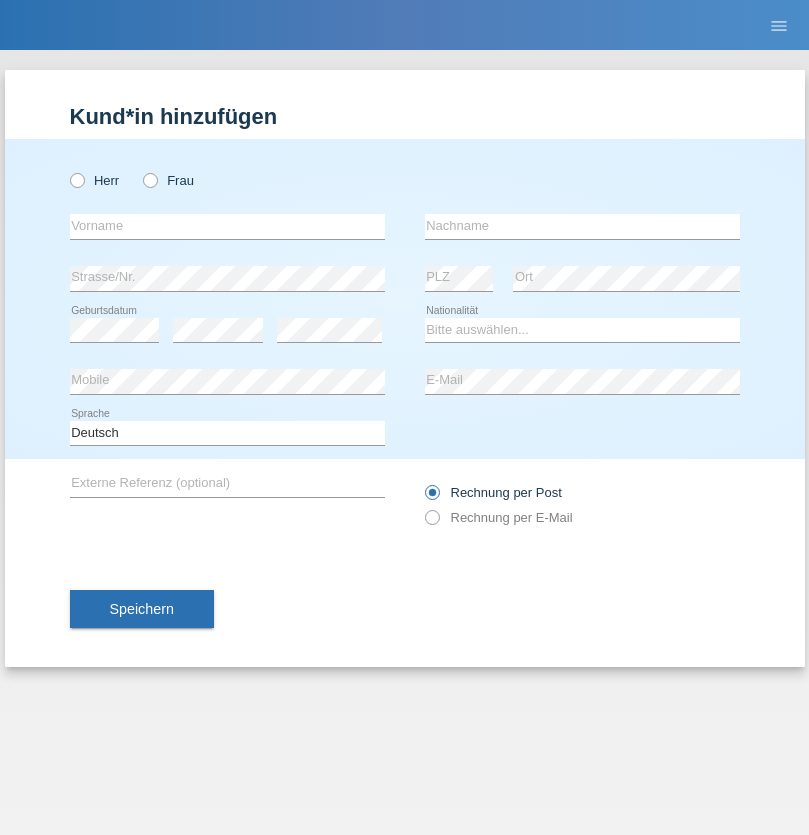 radio on "true" 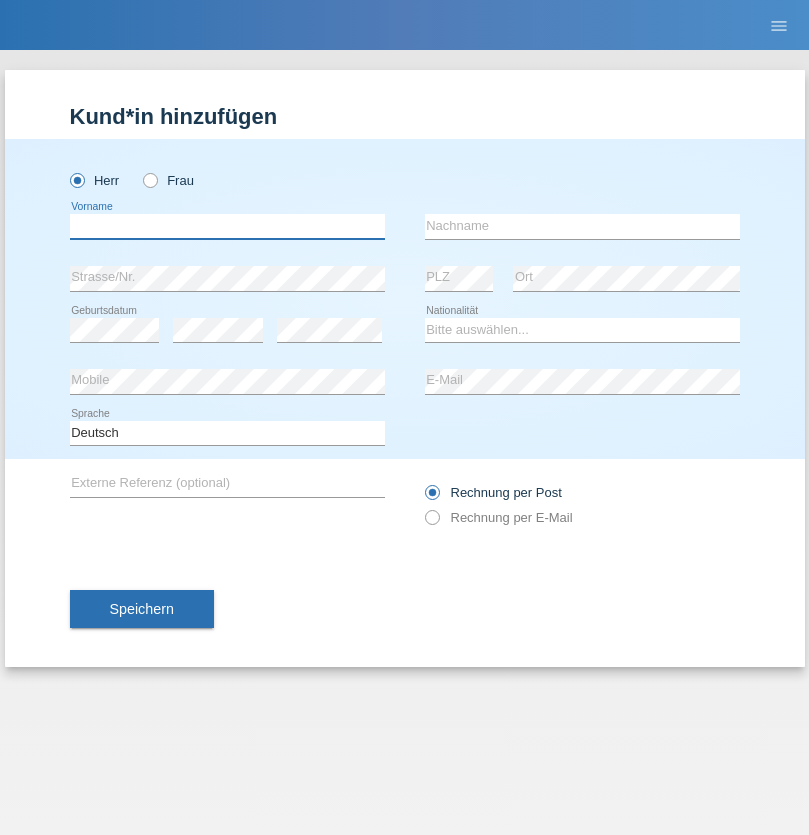 click at bounding box center (227, 226) 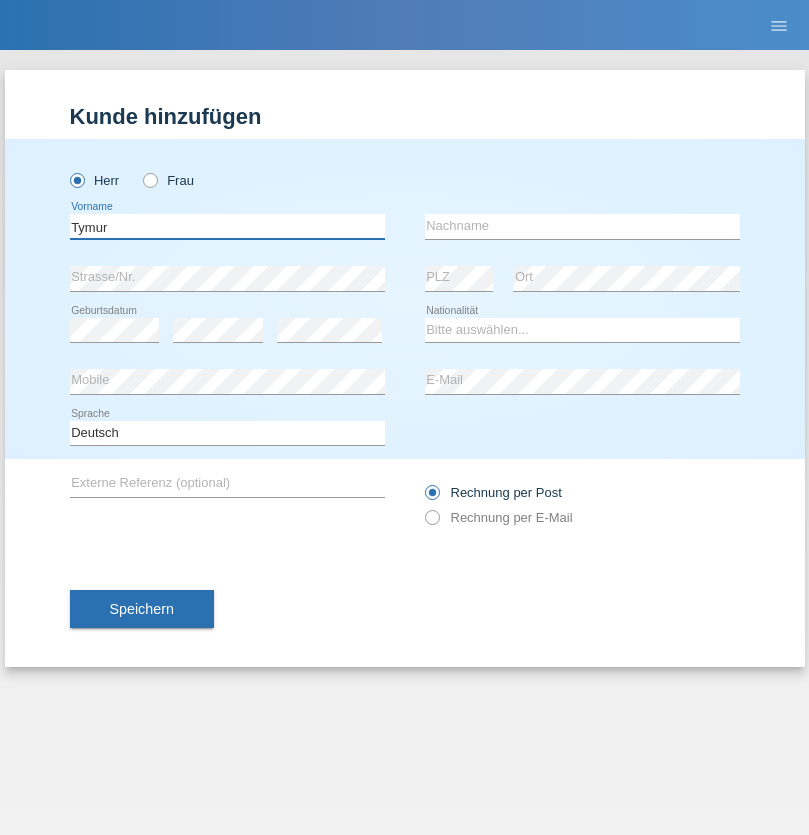 type on "Tymur" 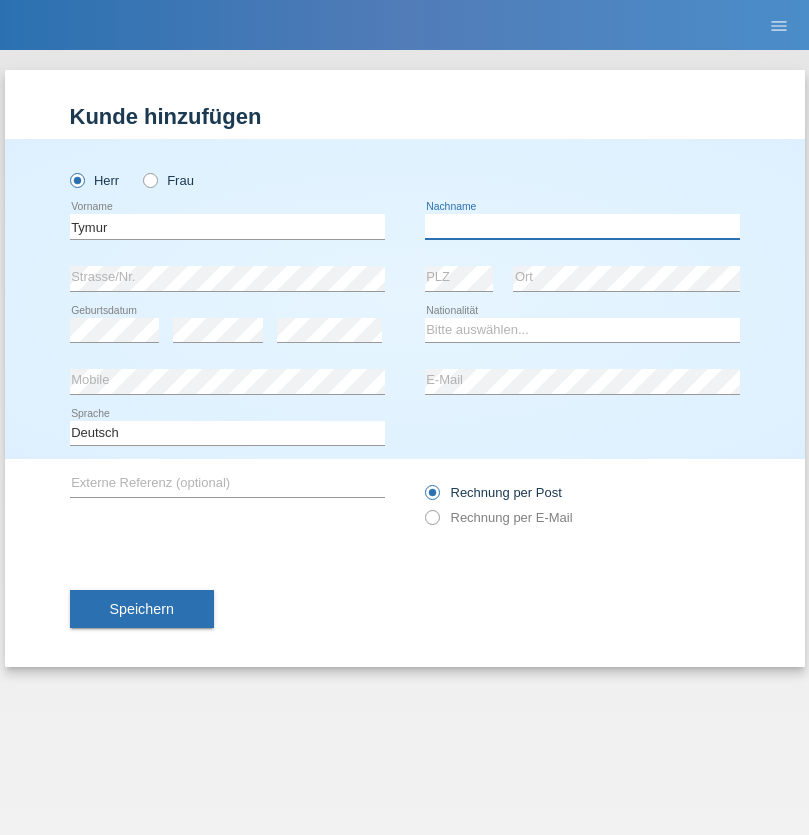 click at bounding box center (582, 226) 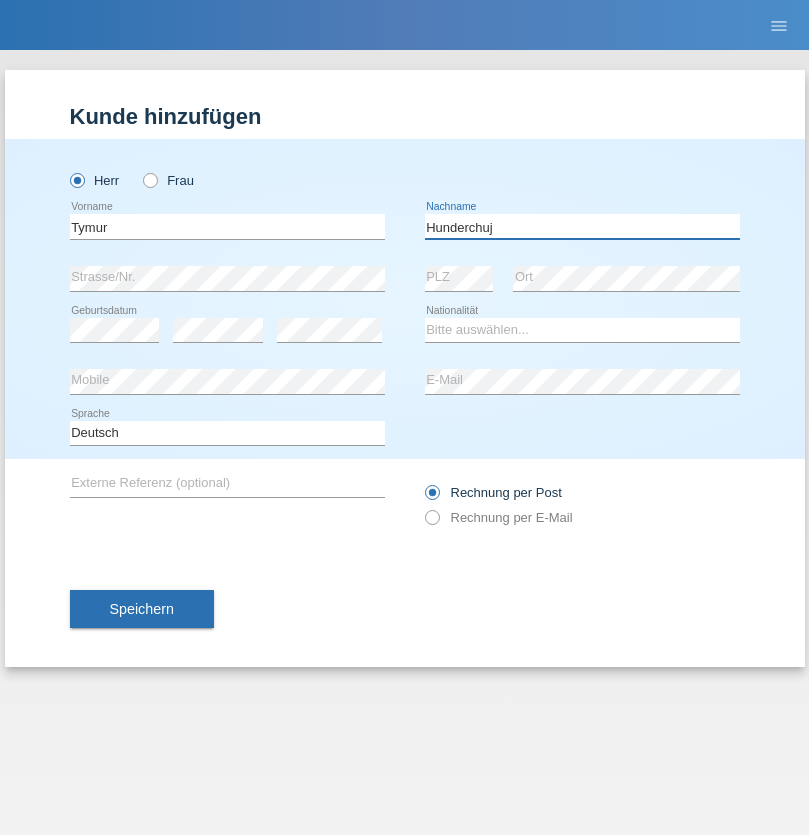 type on "Hunderchuj" 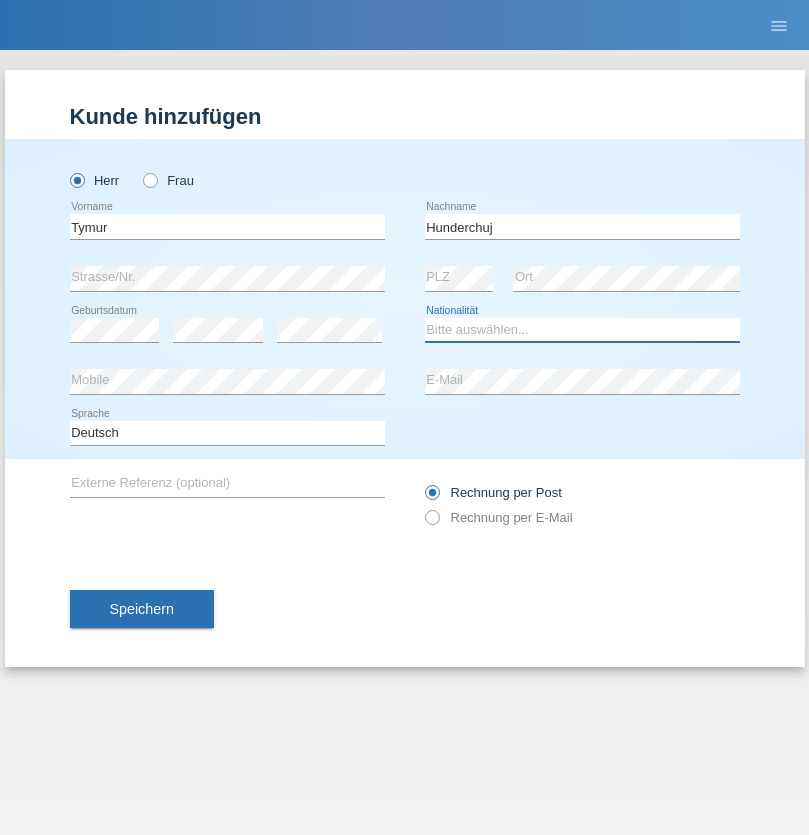 select on "UA" 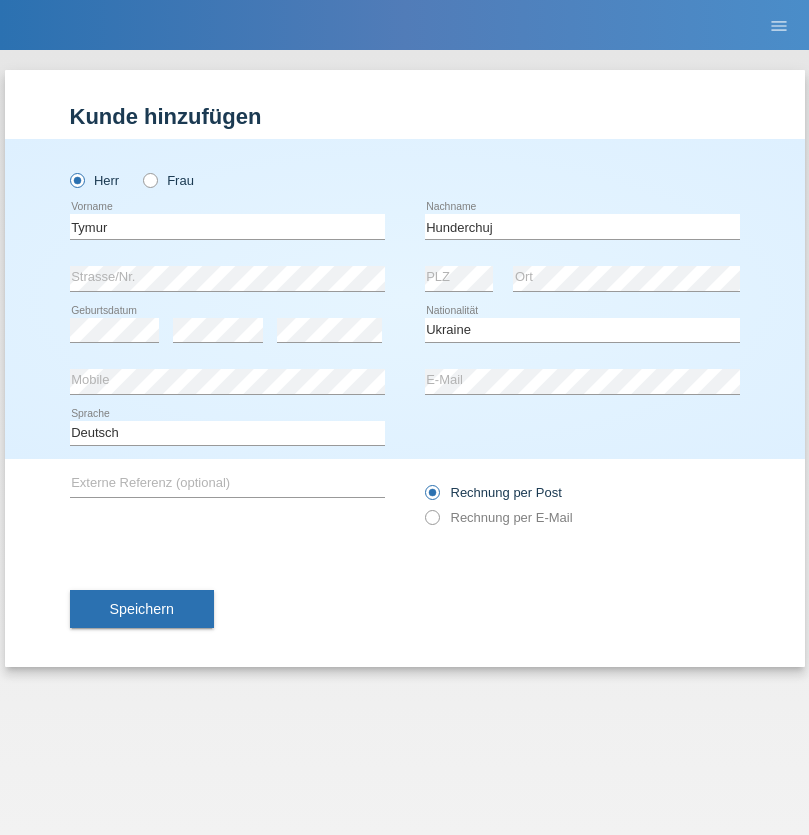 select on "C" 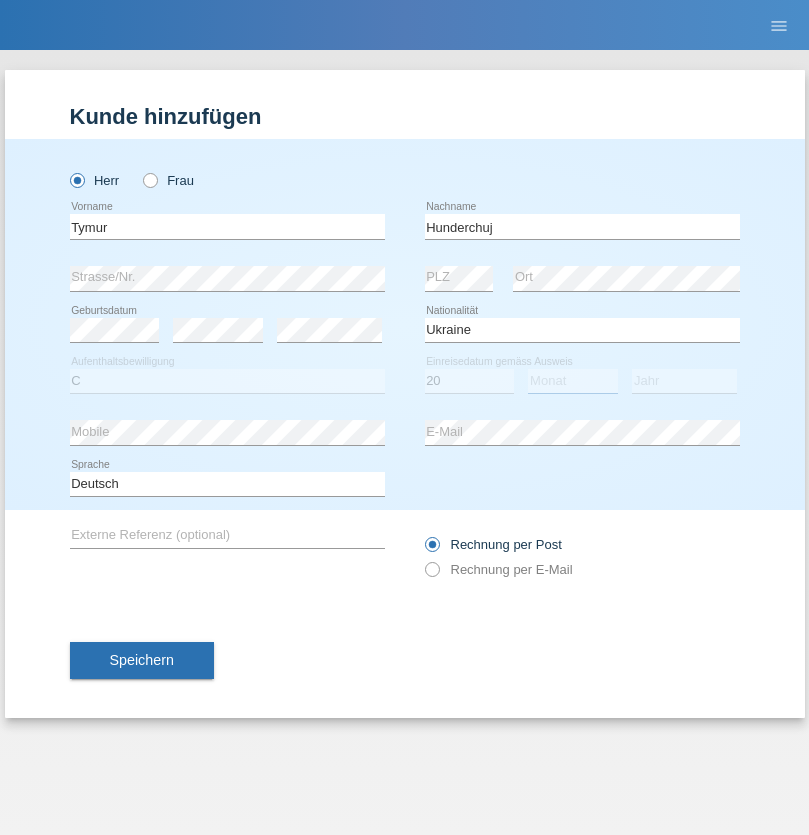 select on "08" 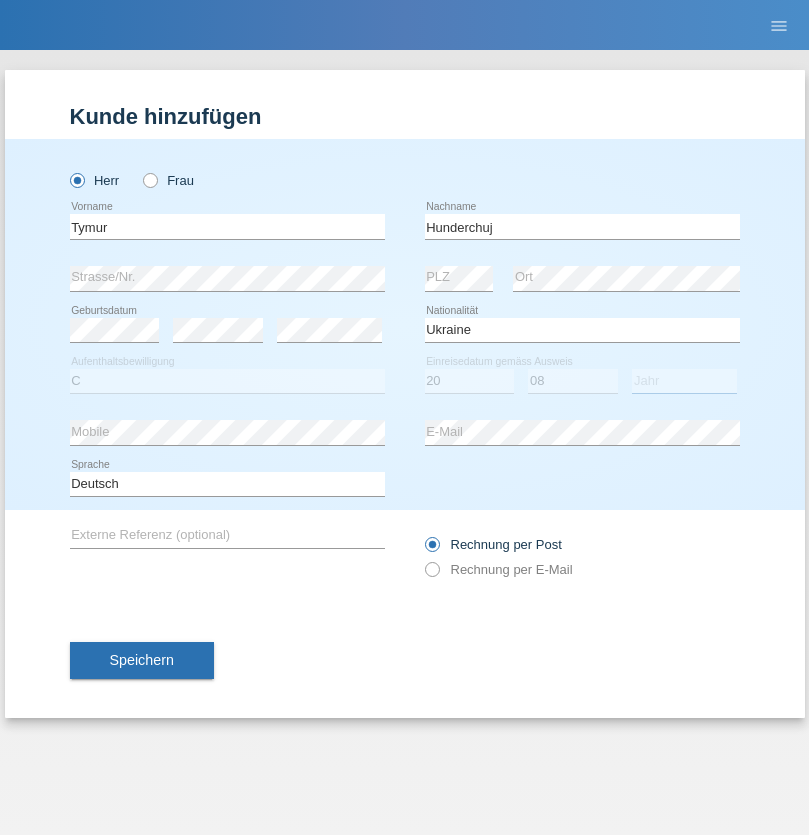 select on "2021" 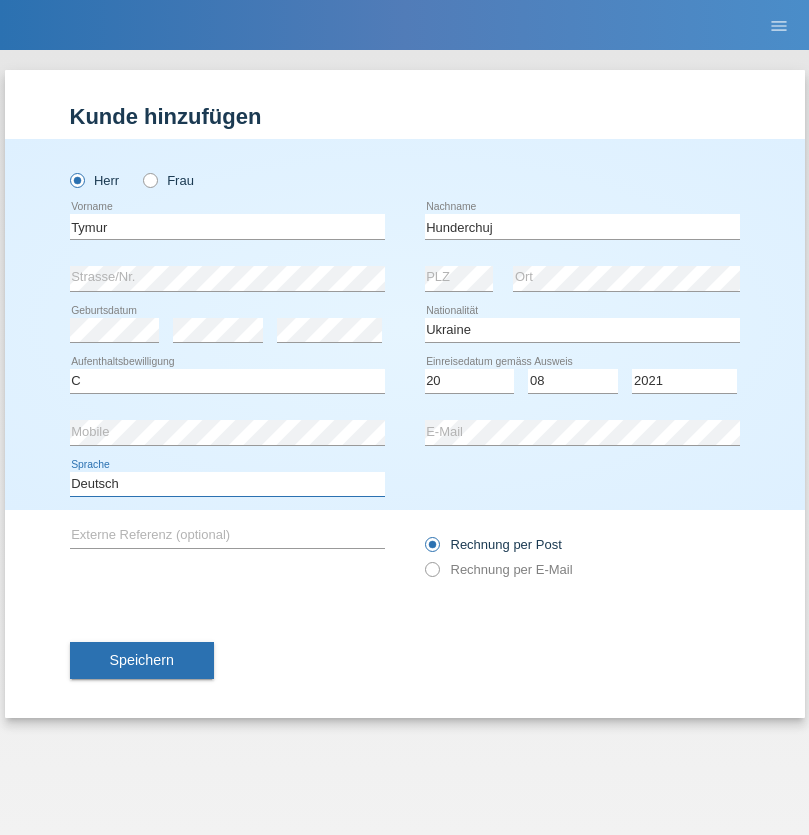select on "en" 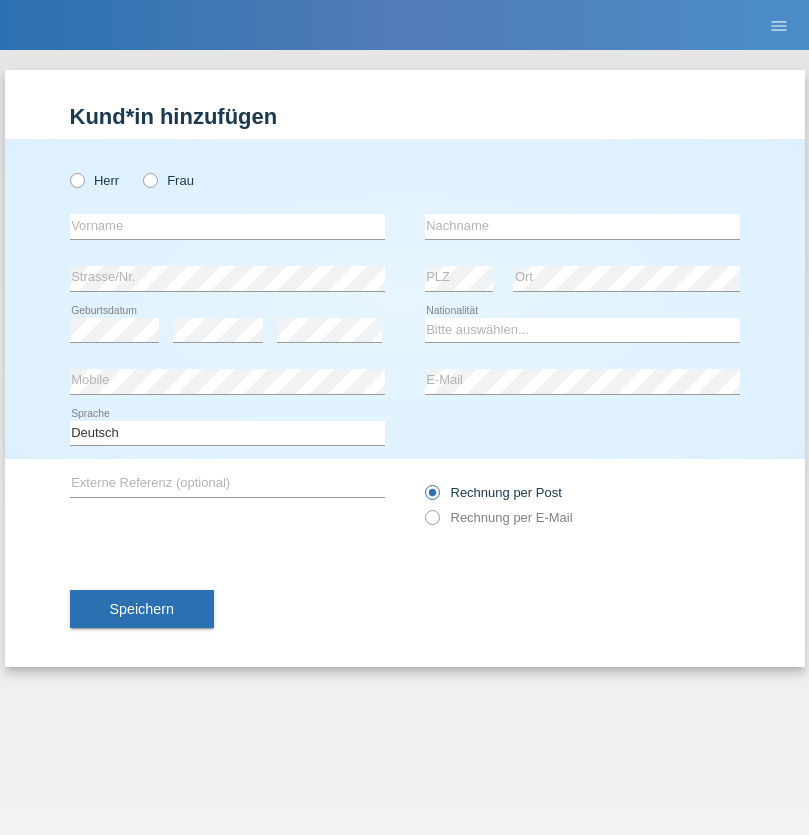 scroll, scrollTop: 0, scrollLeft: 0, axis: both 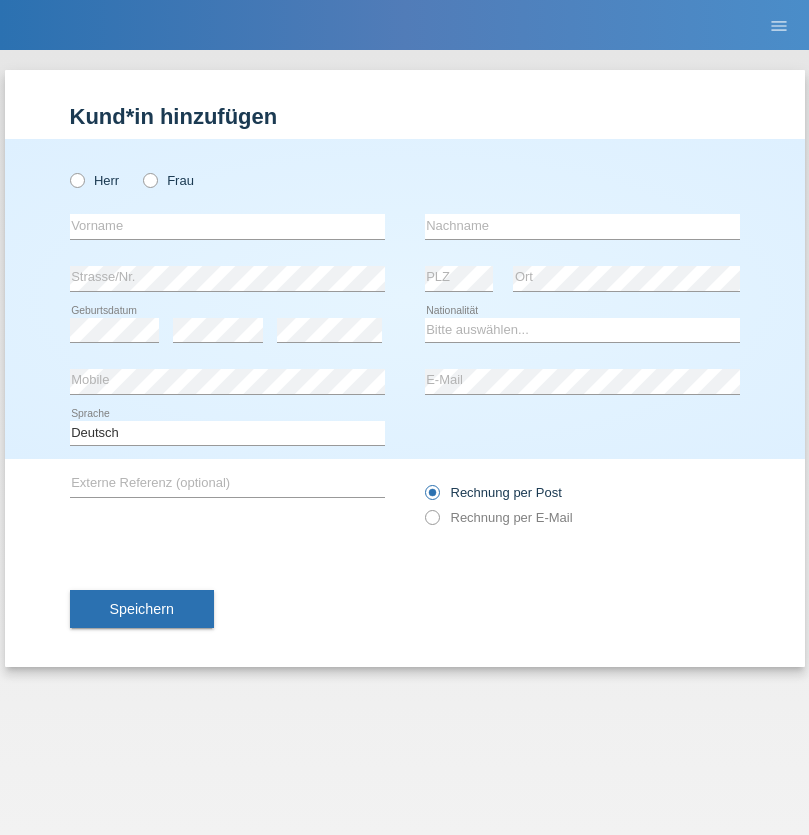 radio on "true" 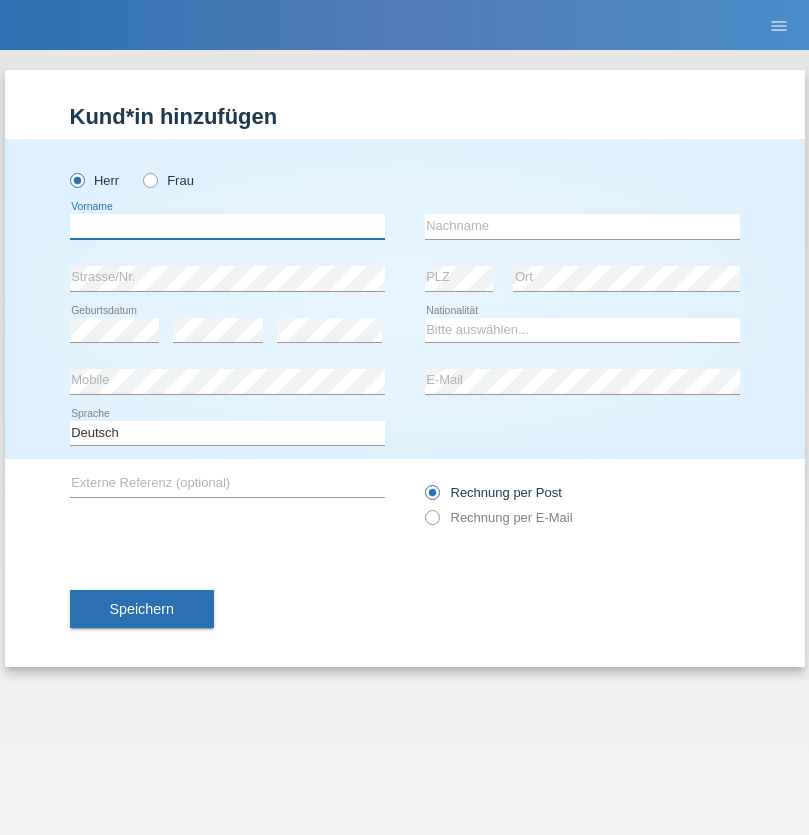 click at bounding box center (227, 226) 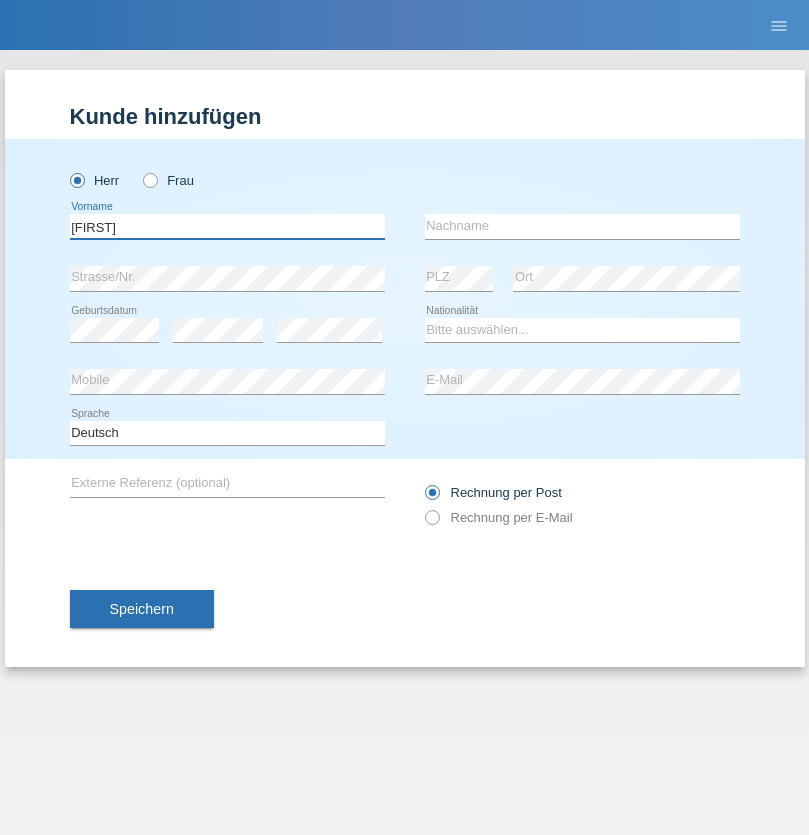 type on "[FIRST]" 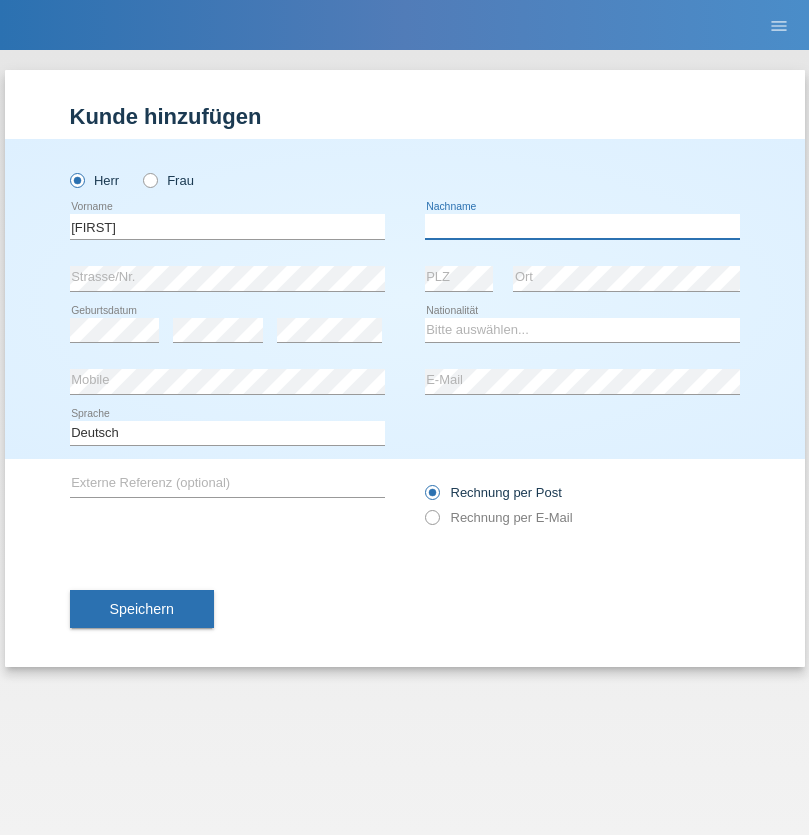 click at bounding box center [582, 226] 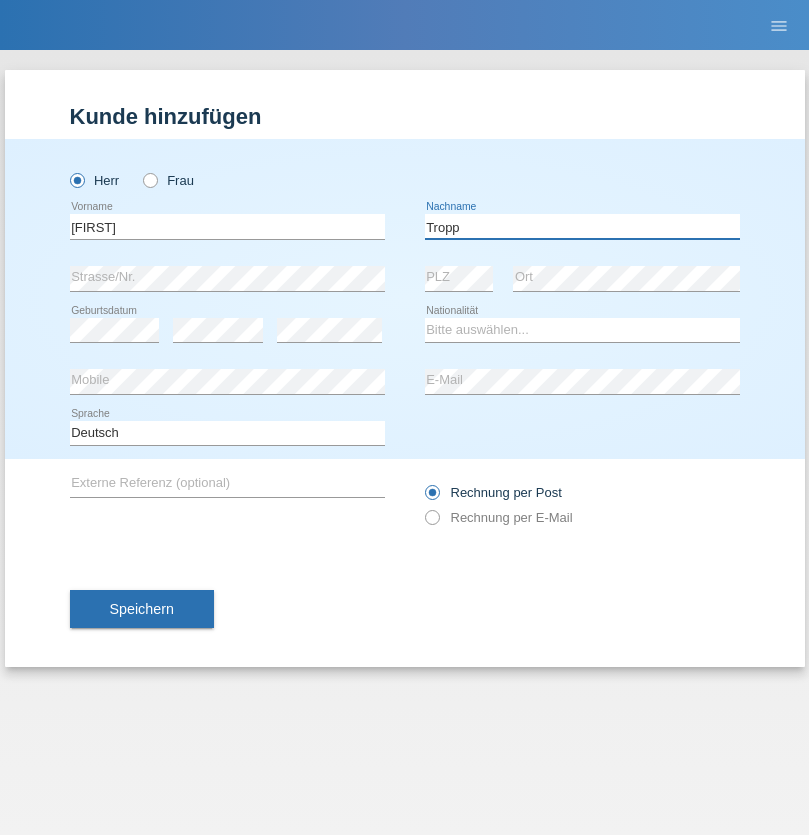 type on "Tropp" 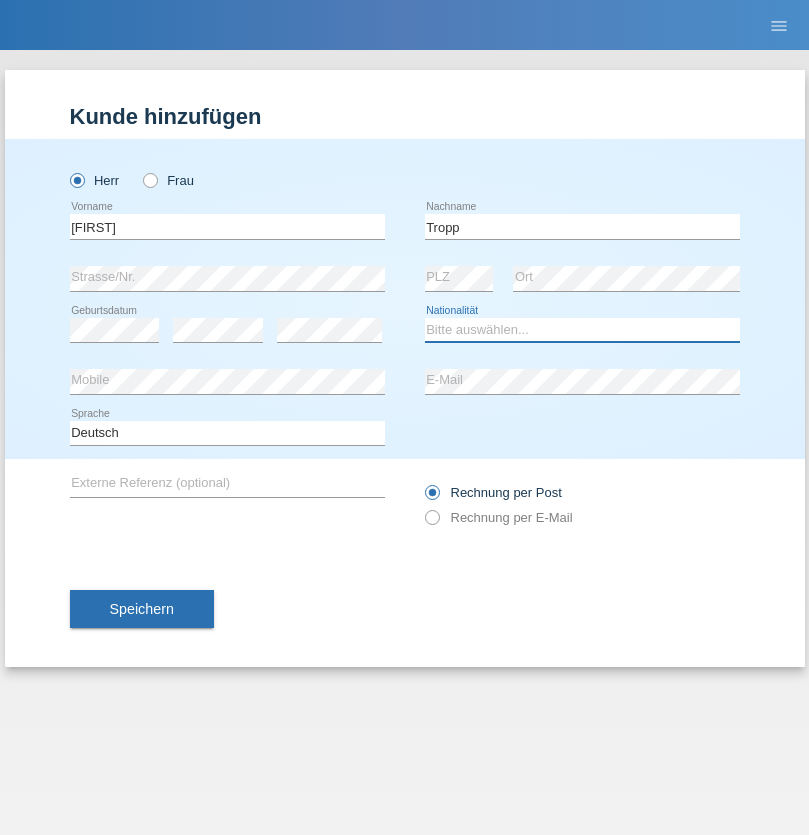 select on "SK" 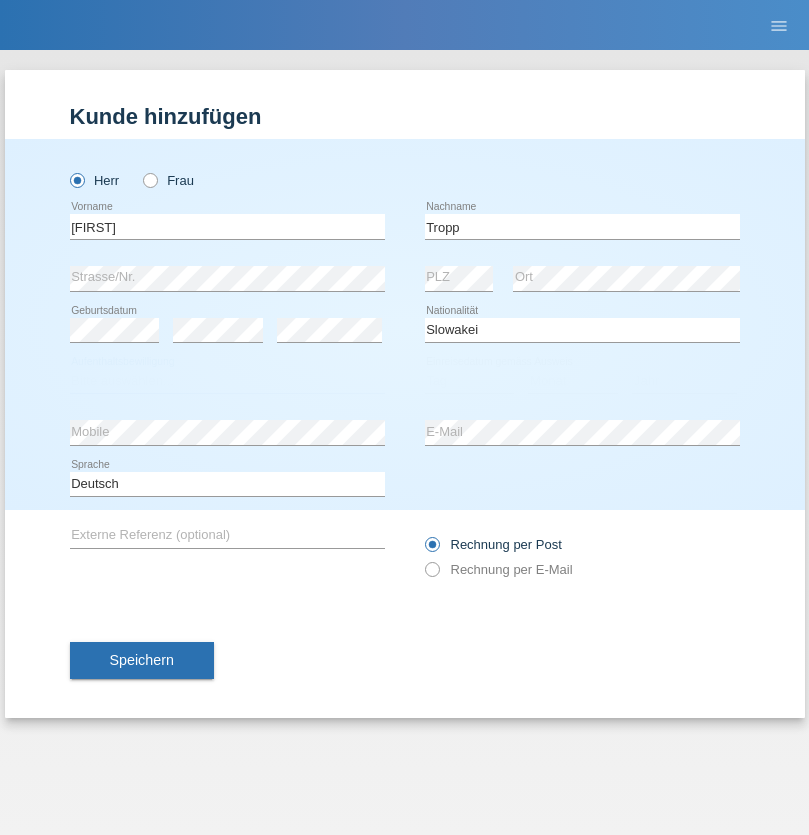 select on "C" 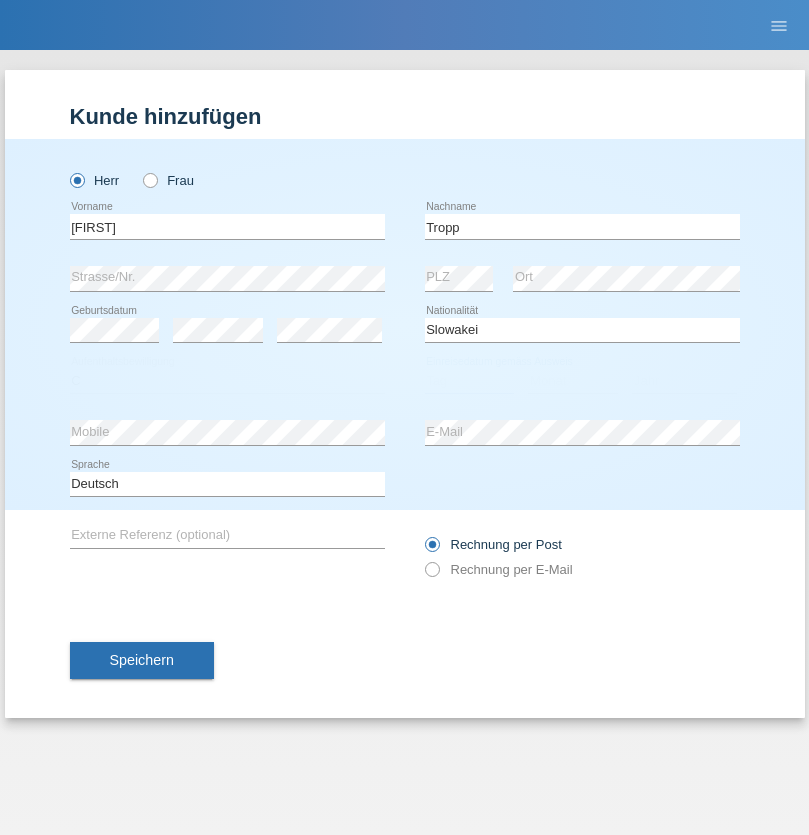 select on "08" 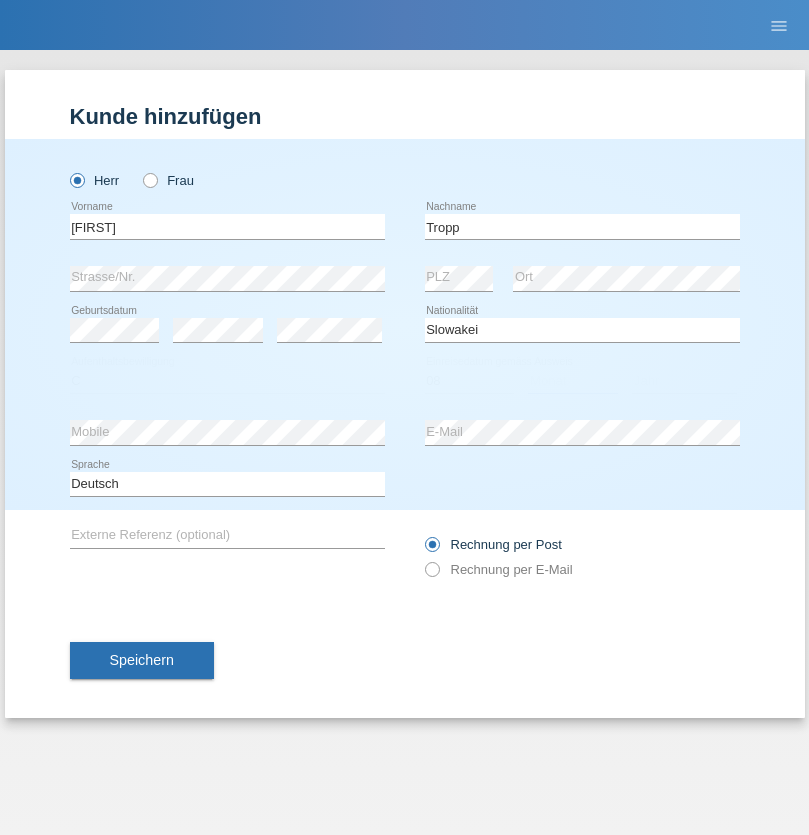 select on "08" 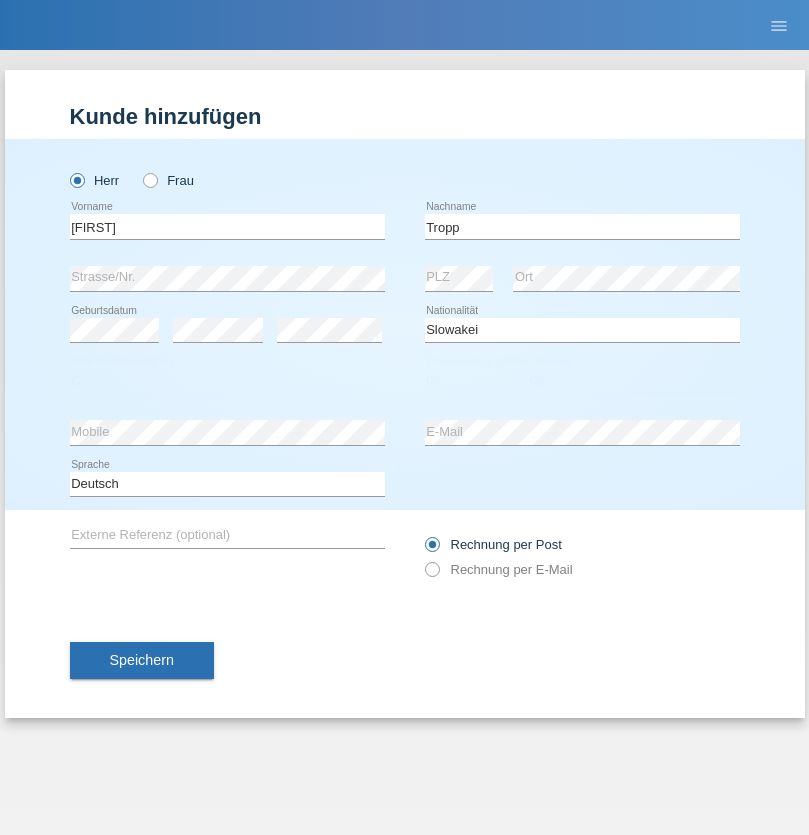 select on "2021" 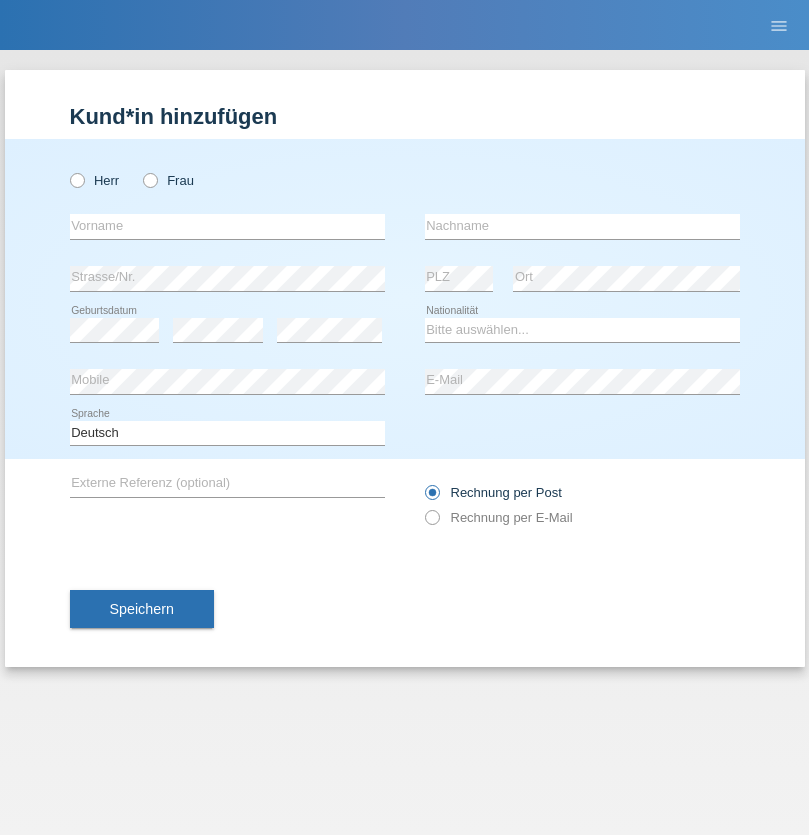 scroll, scrollTop: 0, scrollLeft: 0, axis: both 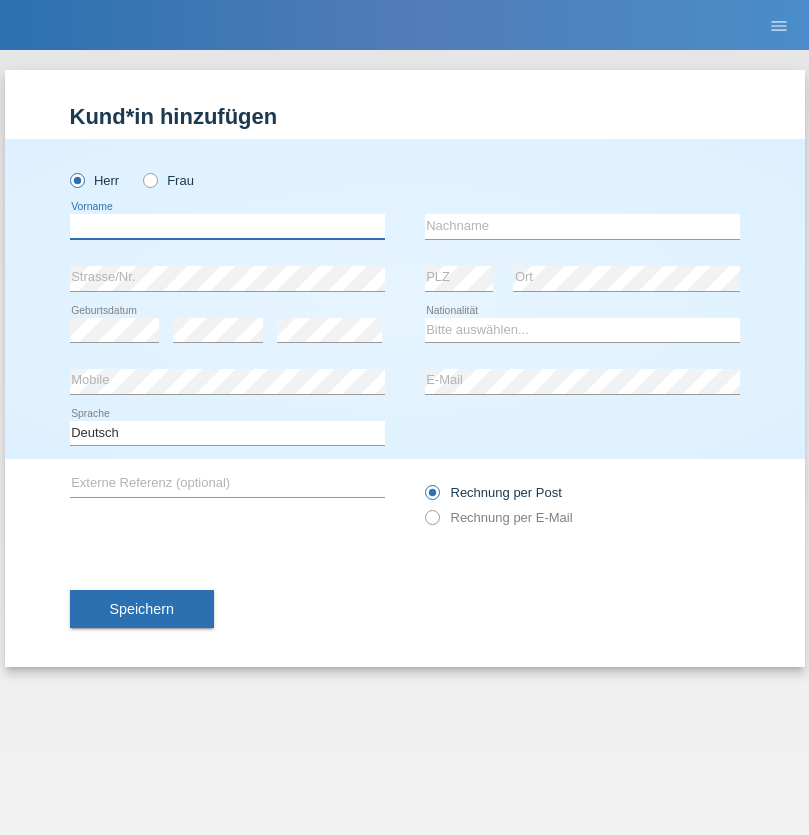 click at bounding box center (227, 226) 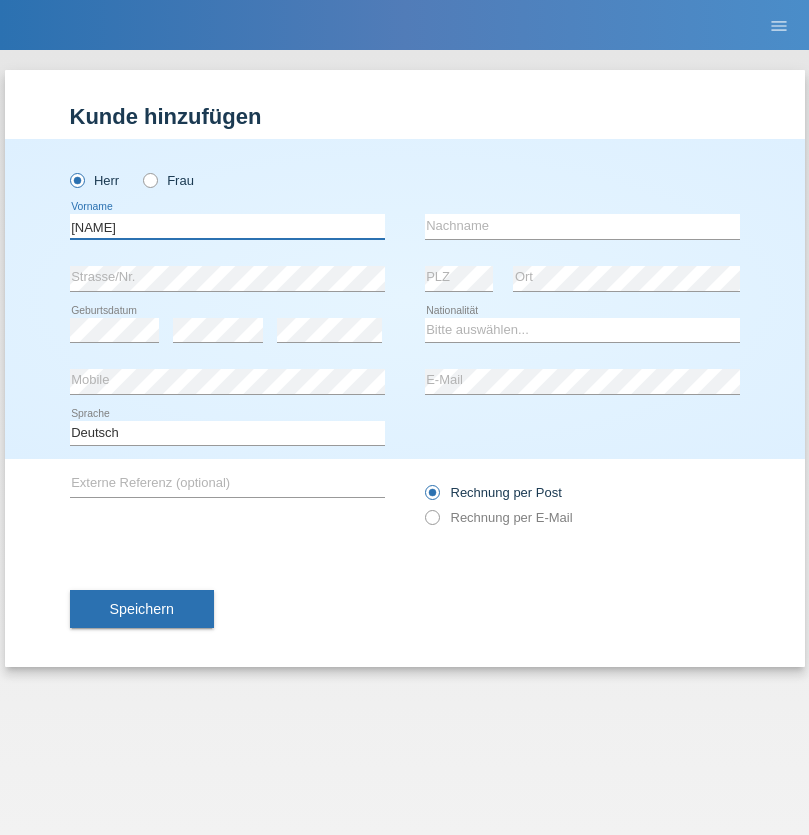 type on "[NAME]" 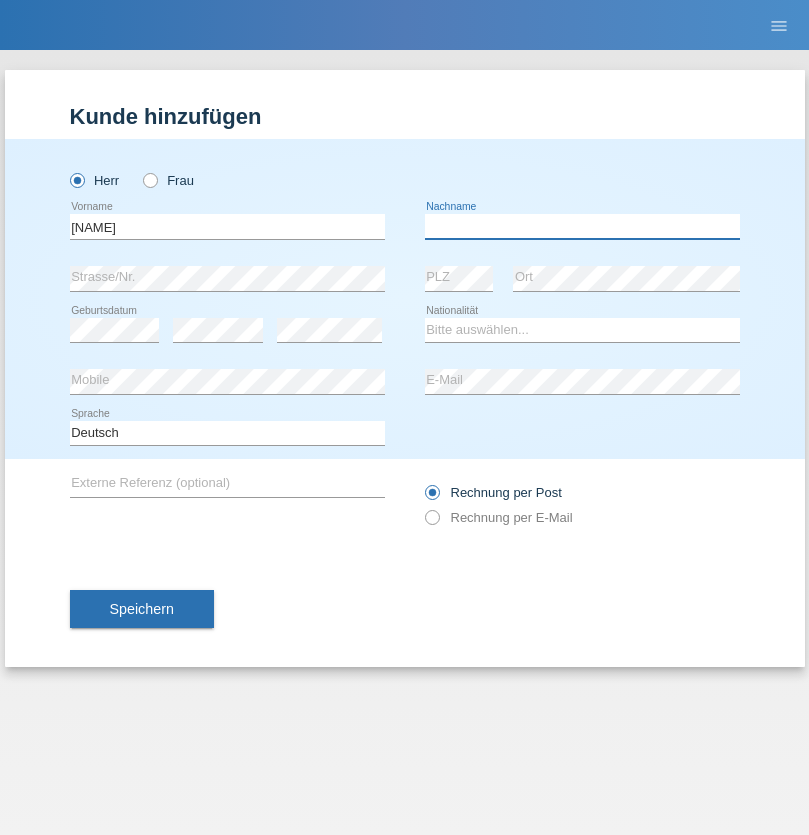 click at bounding box center (582, 226) 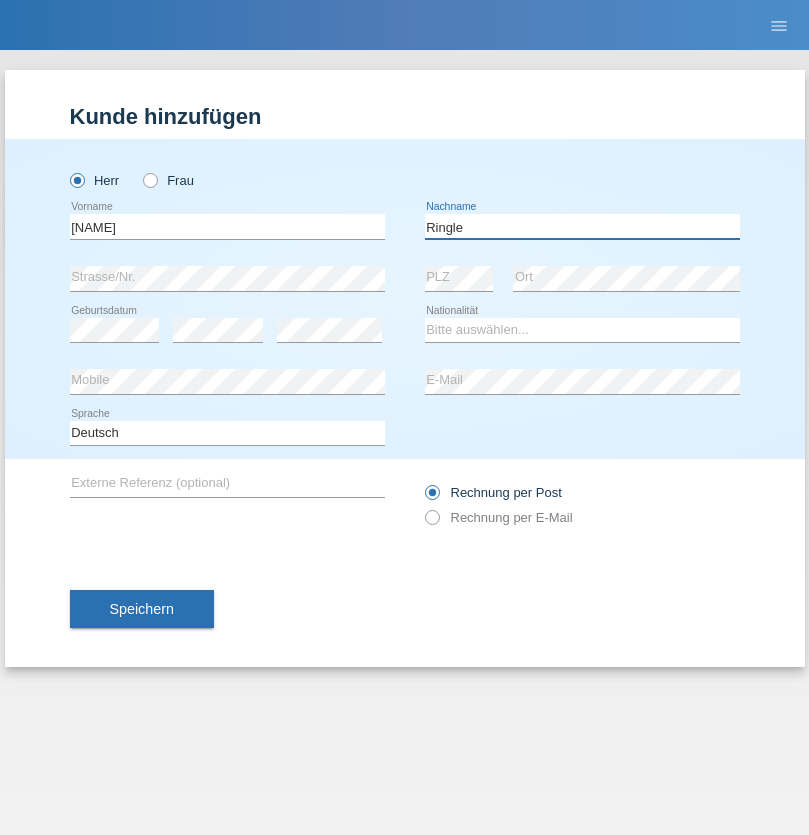 type on "Ringle" 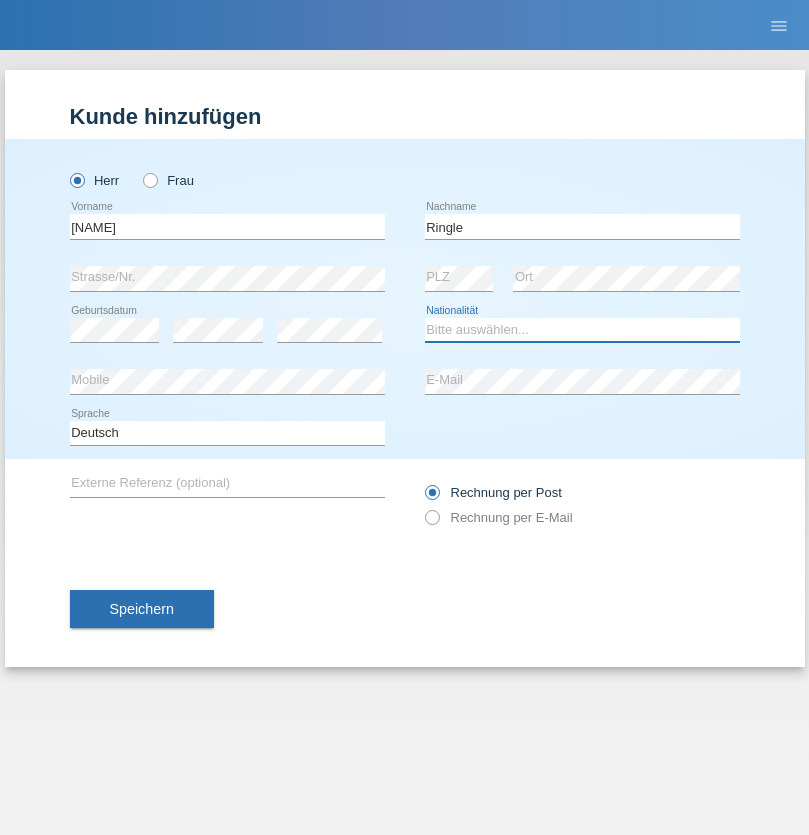 select on "DE" 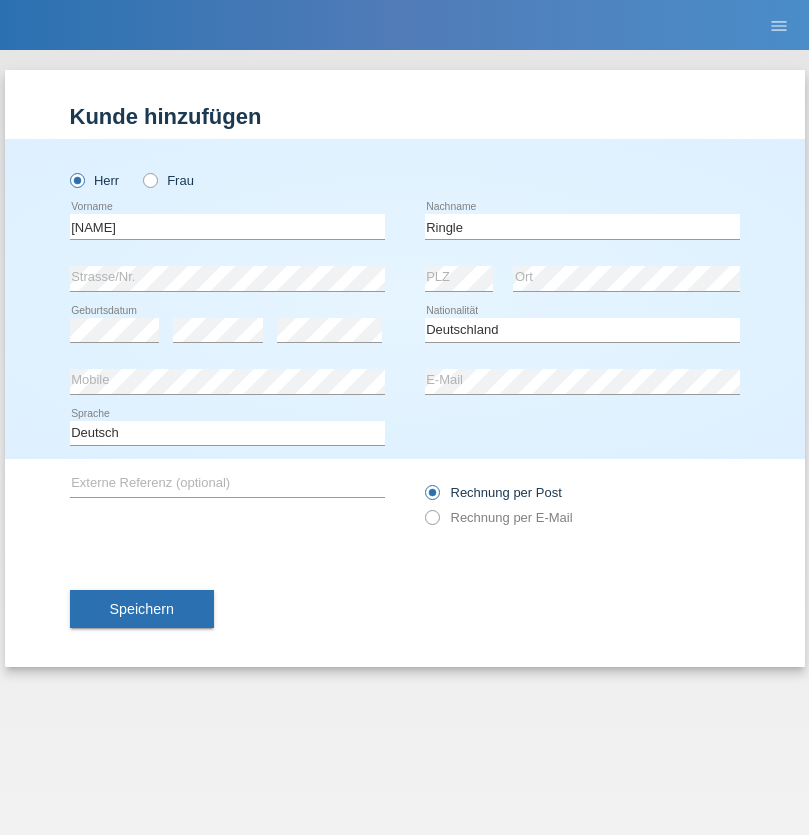 select on "C" 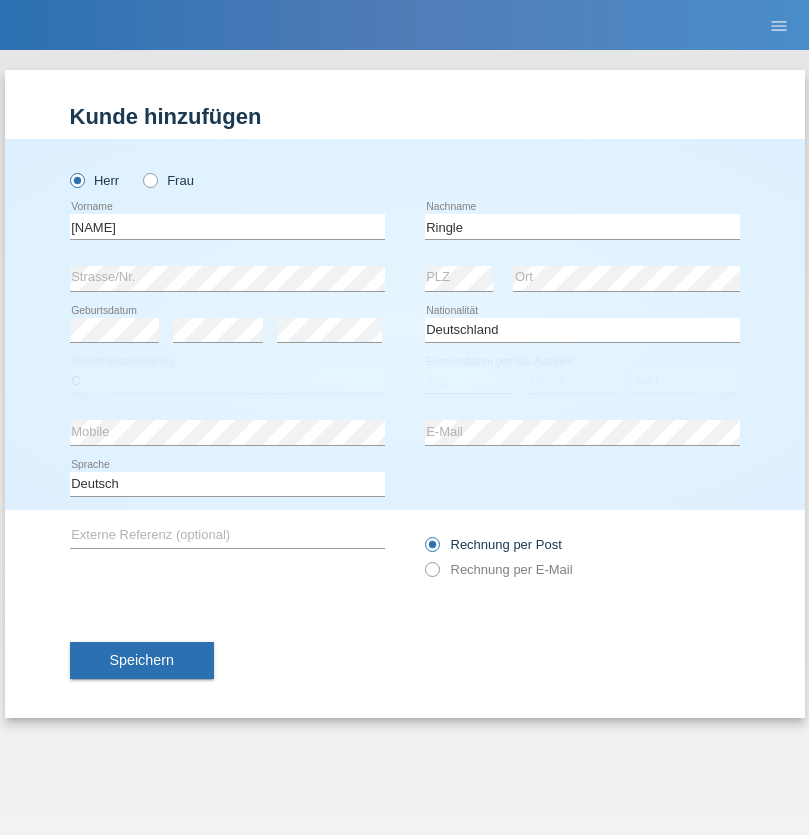 select on "06" 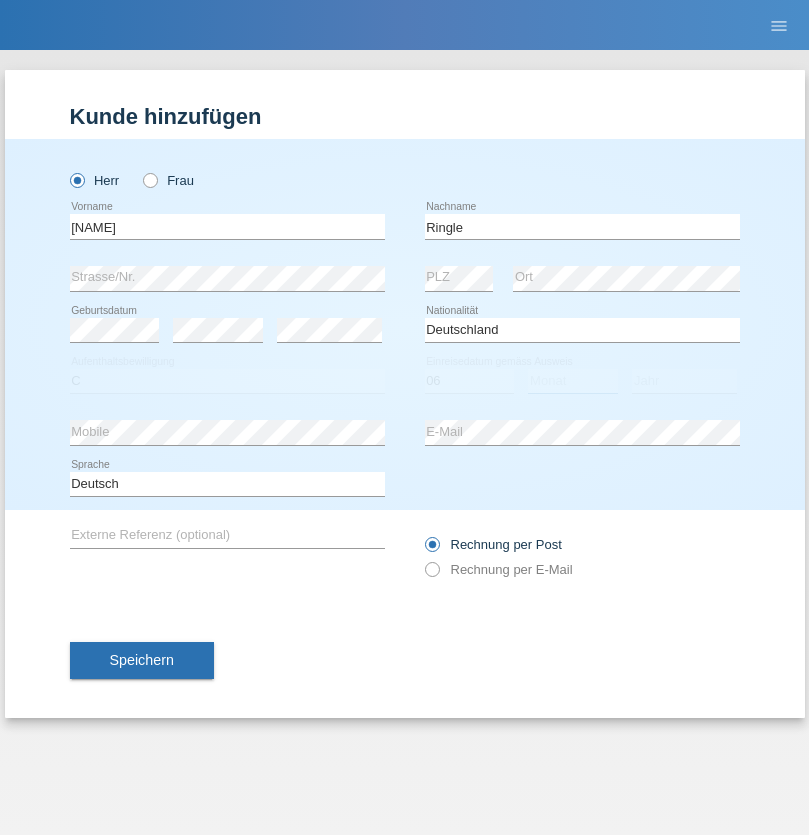 select on "01" 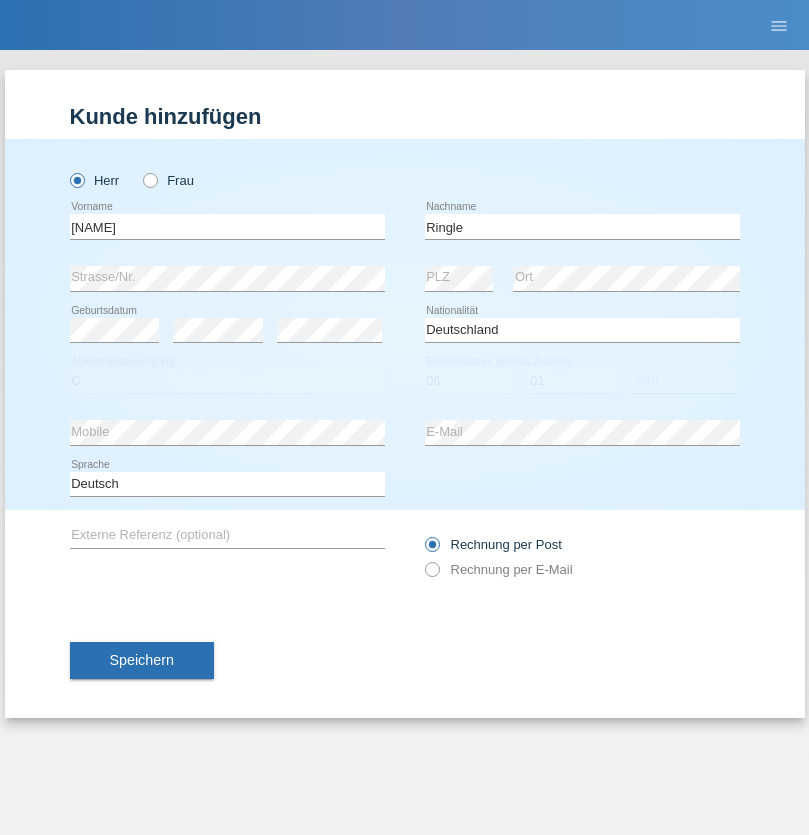 select on "2021" 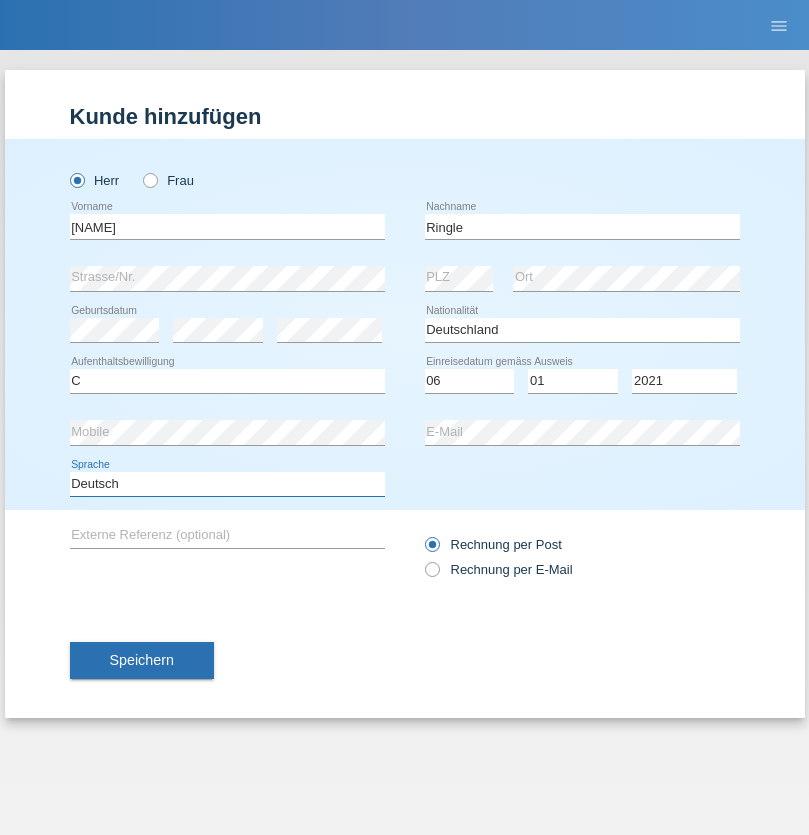 select on "en" 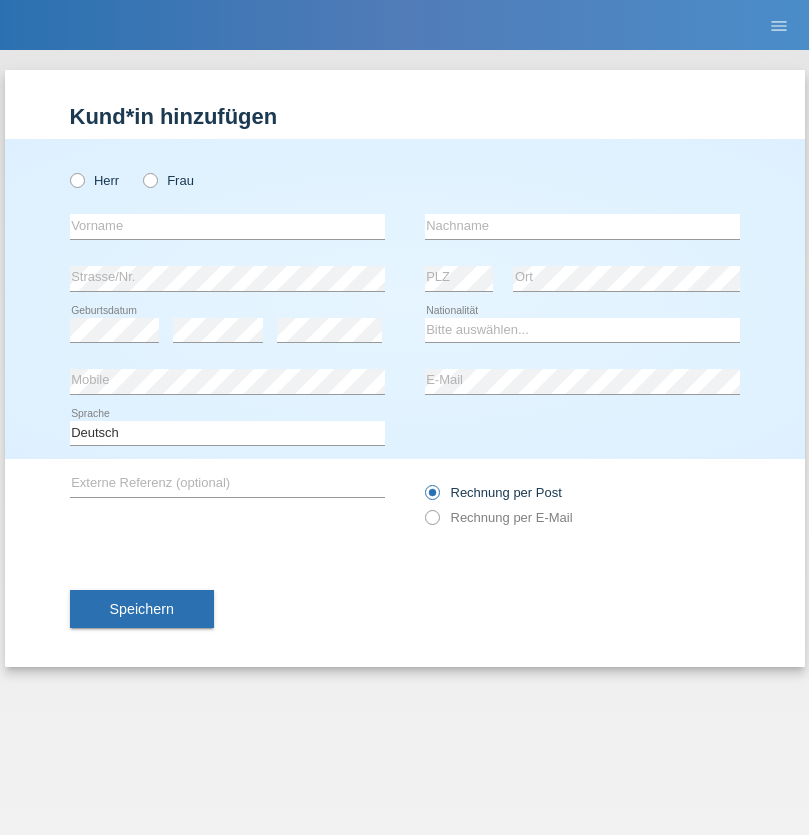 scroll, scrollTop: 0, scrollLeft: 0, axis: both 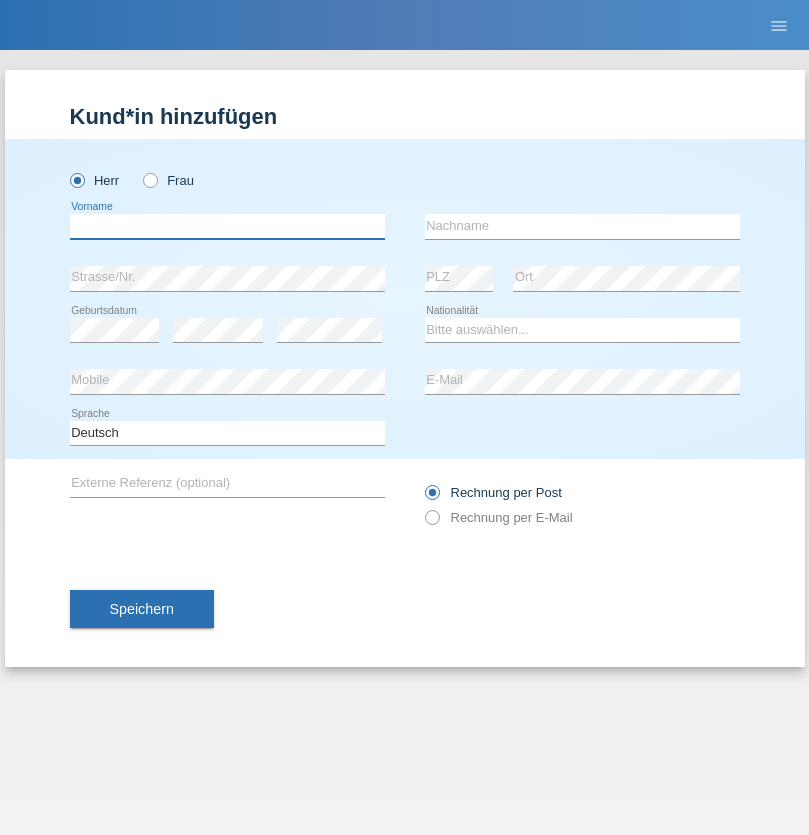 click at bounding box center [227, 226] 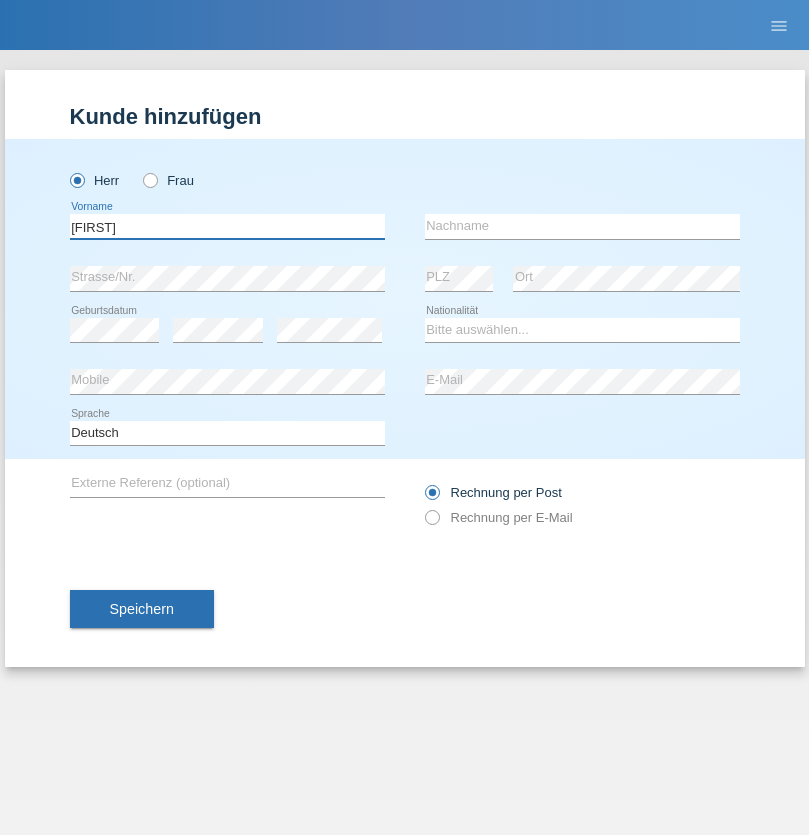 type on "Junior" 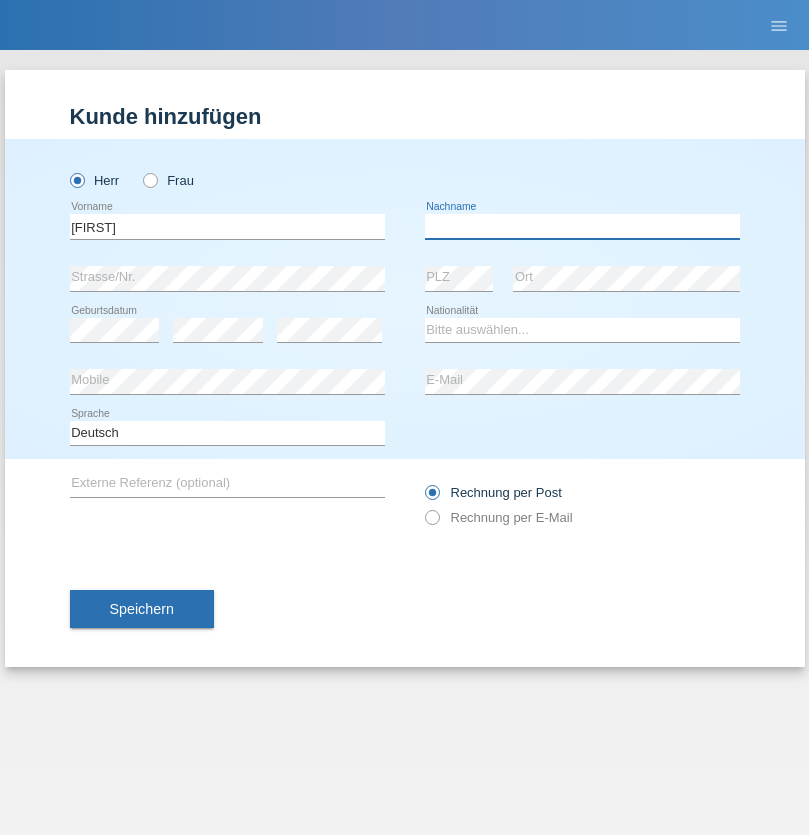 click at bounding box center [582, 226] 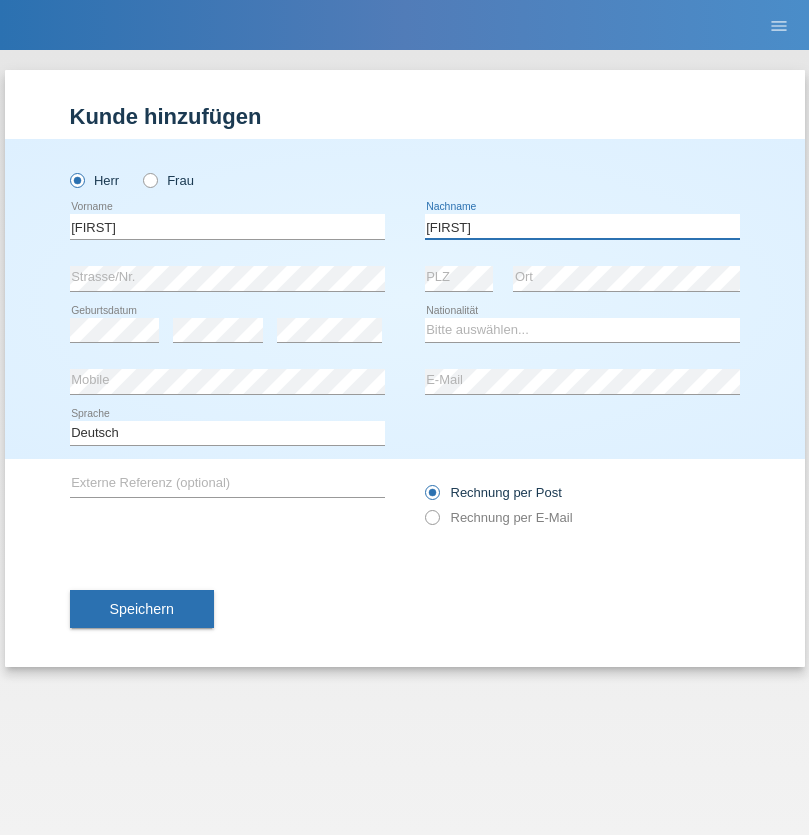 type on "Mauricio" 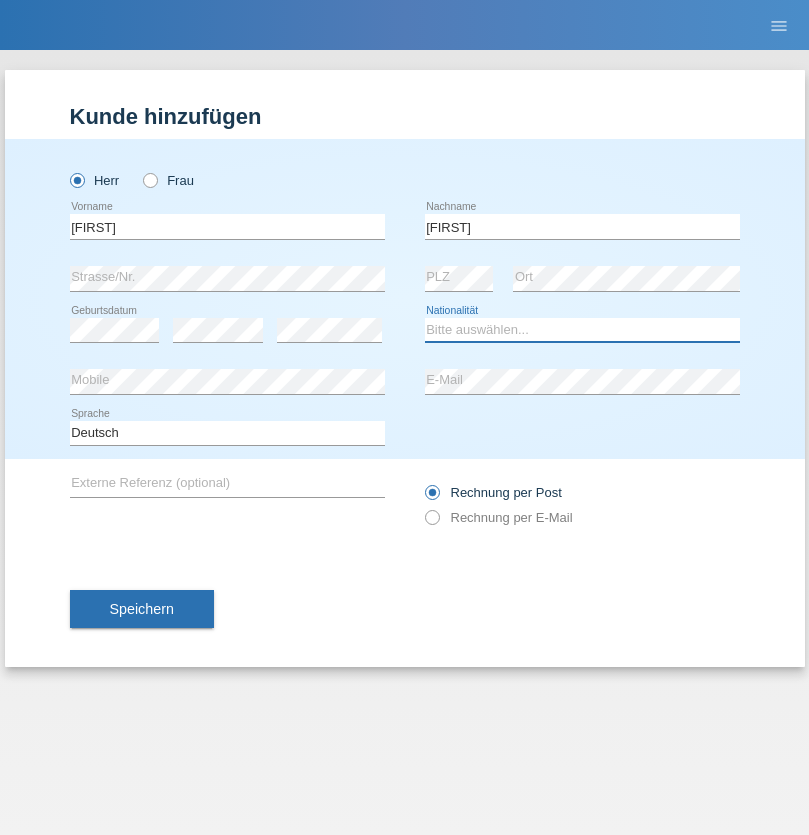 select on "CH" 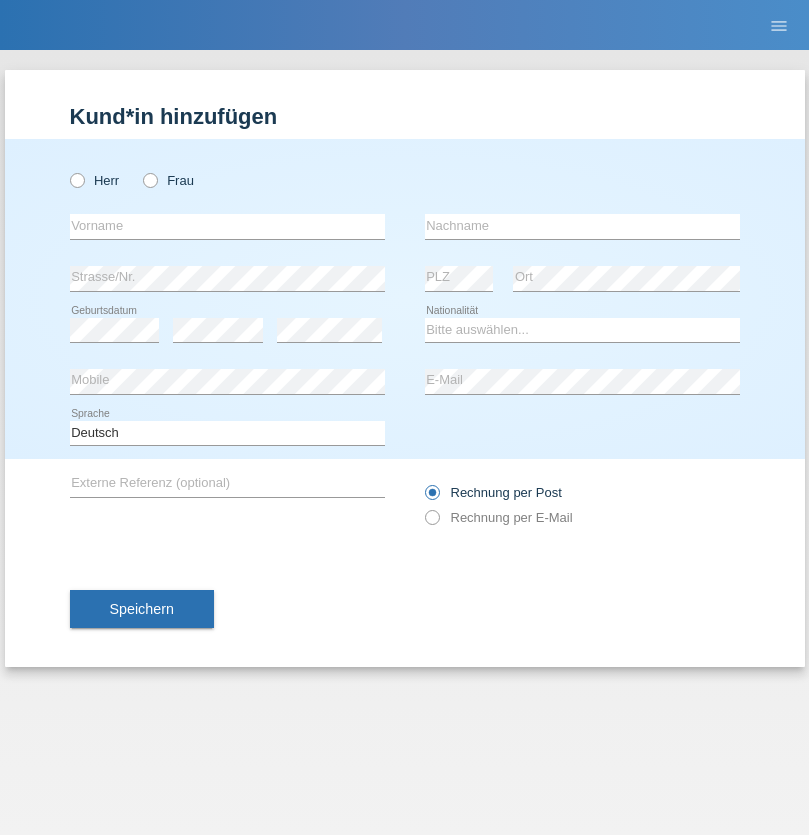 scroll, scrollTop: 0, scrollLeft: 0, axis: both 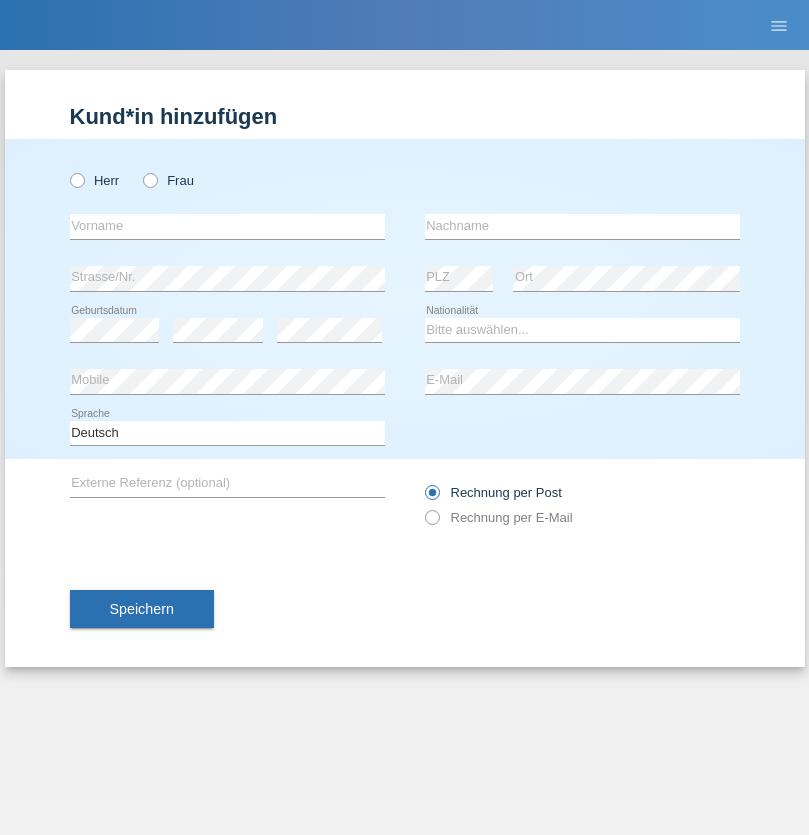radio on "true" 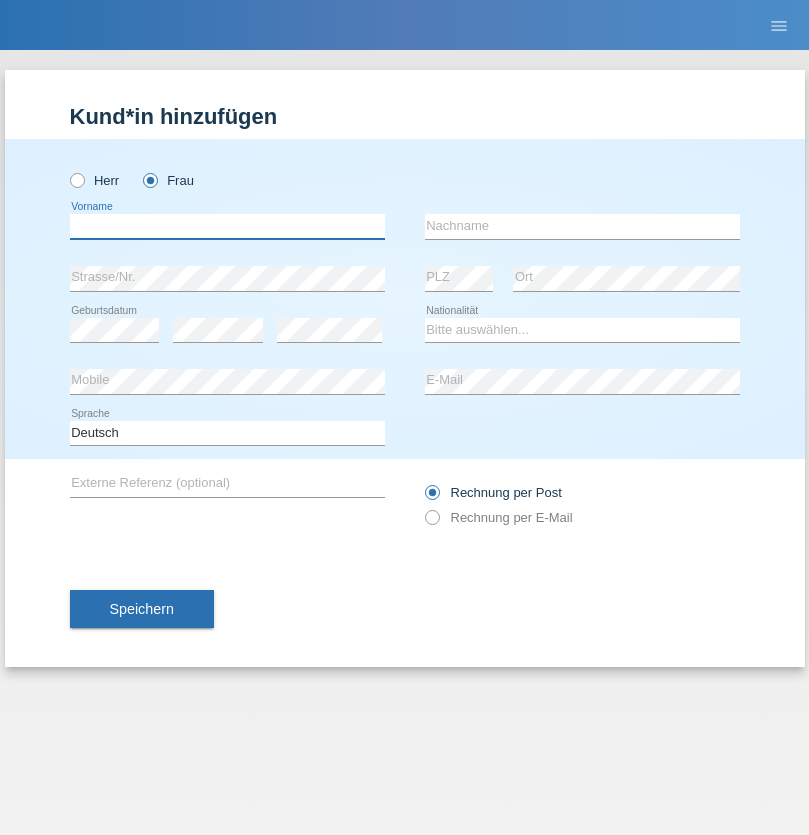 click at bounding box center (227, 226) 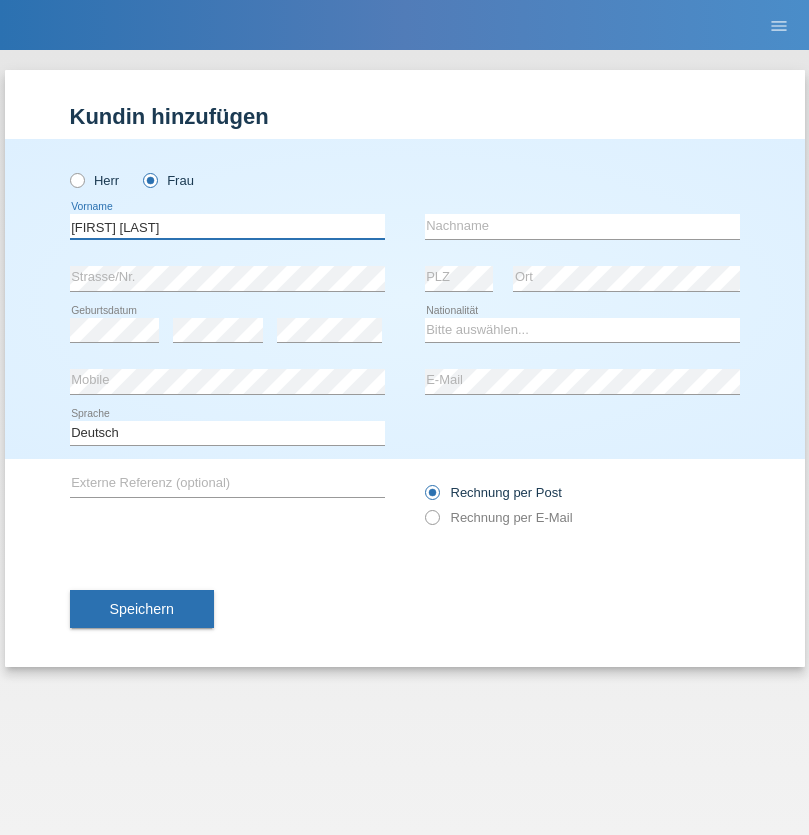 type on "Maria Fernanda" 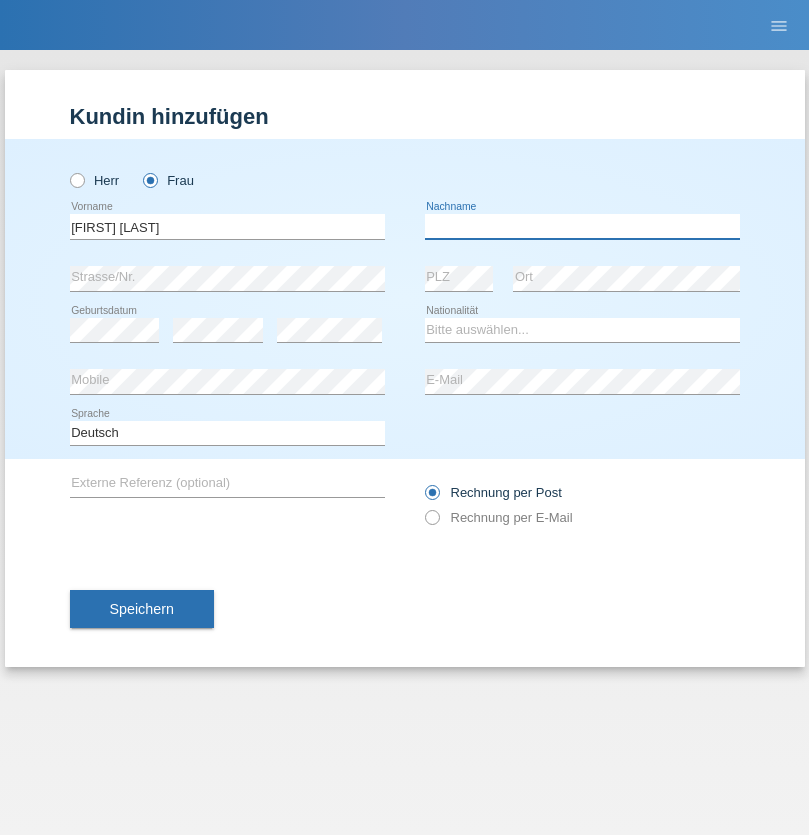 click at bounding box center [582, 226] 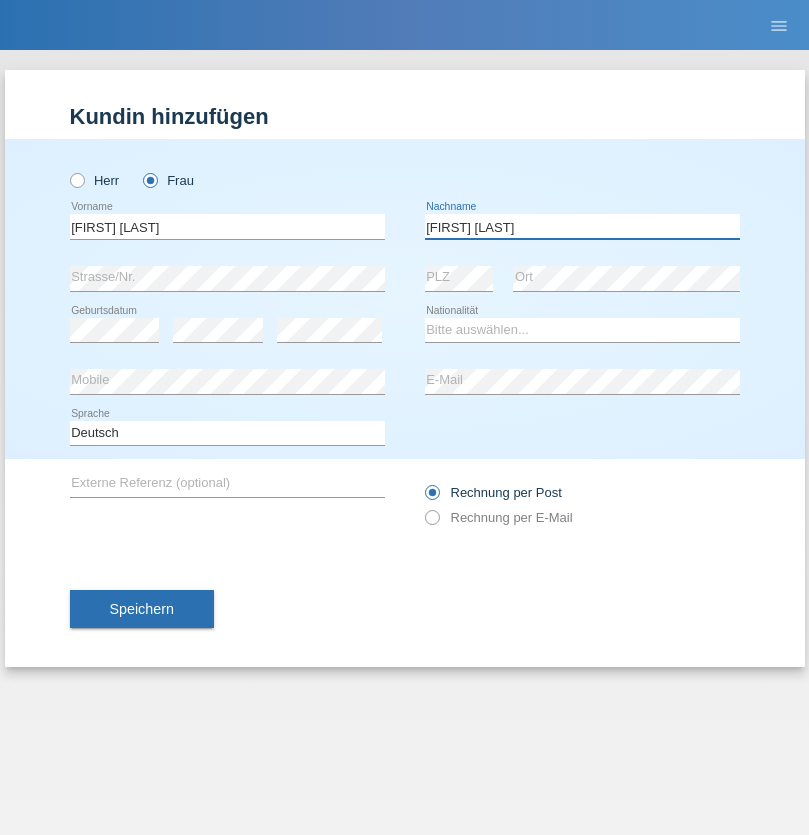 type on "Knusel Campillo" 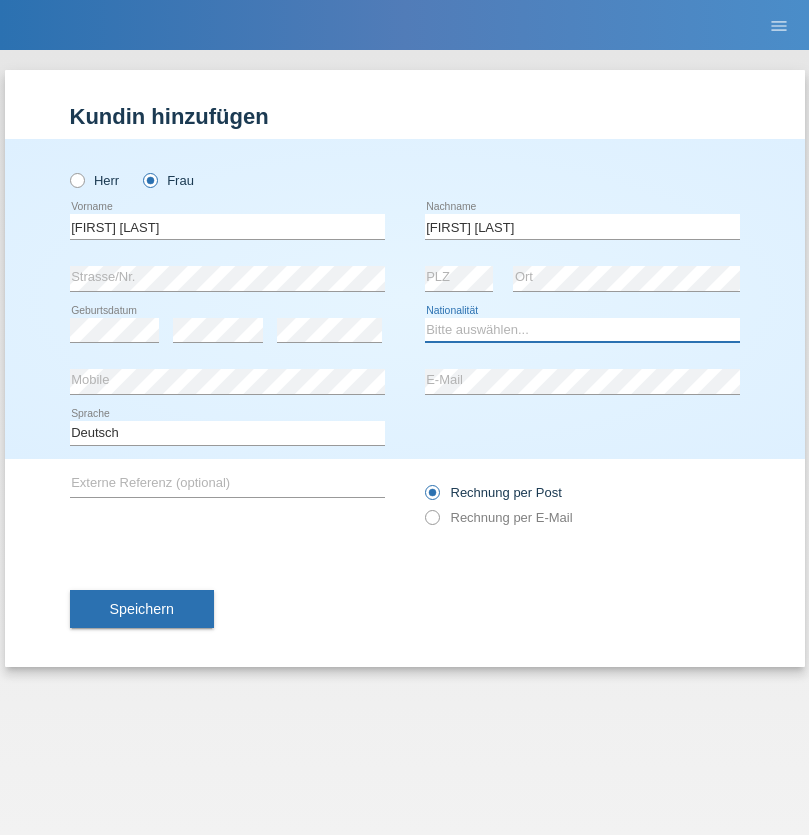select on "CH" 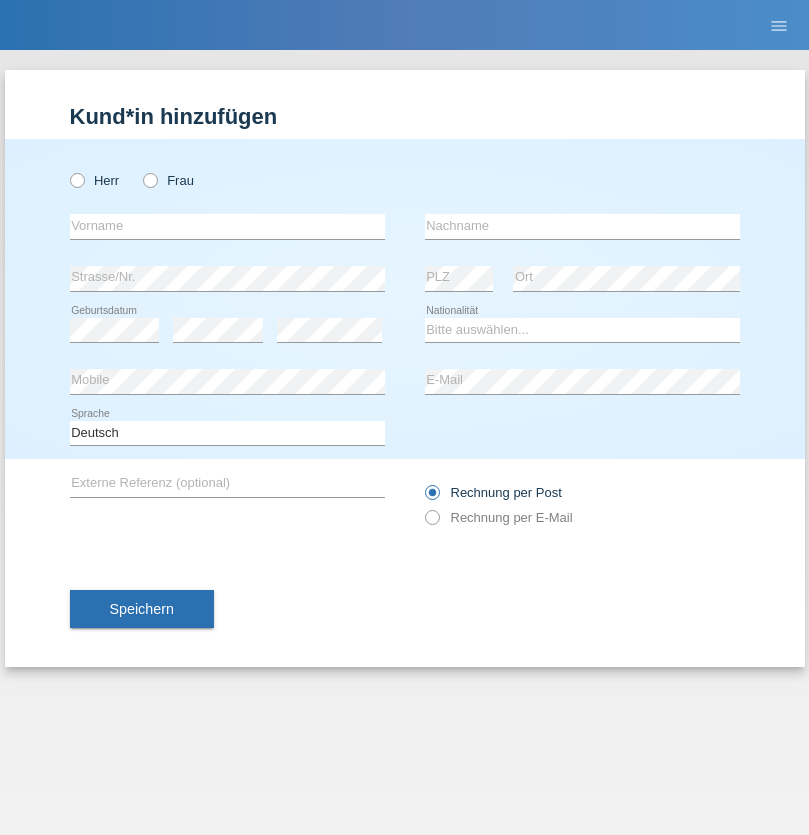 scroll, scrollTop: 0, scrollLeft: 0, axis: both 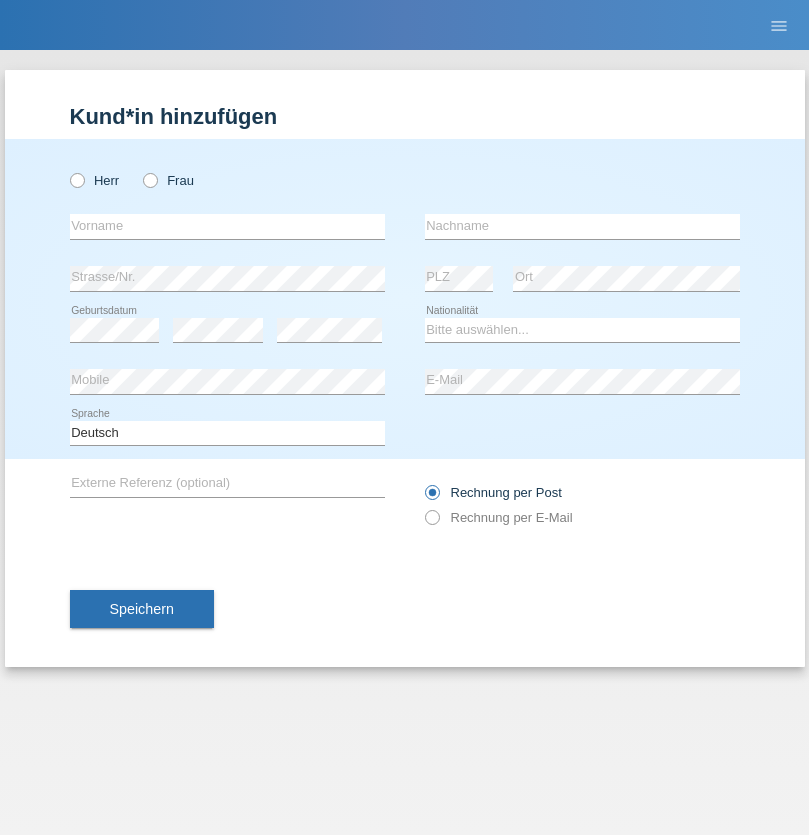 radio on "true" 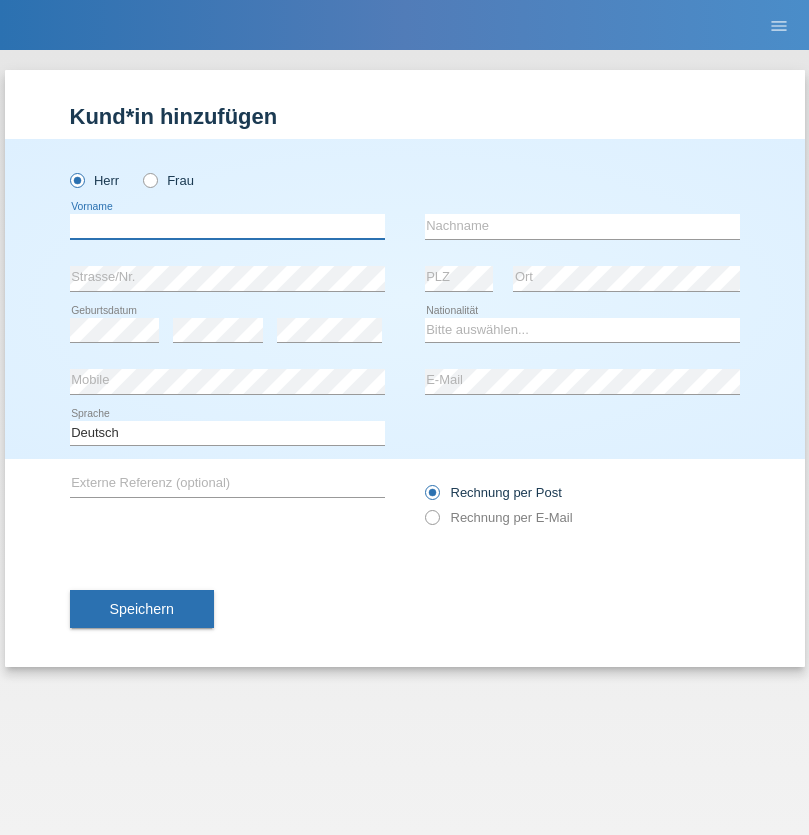click at bounding box center [227, 226] 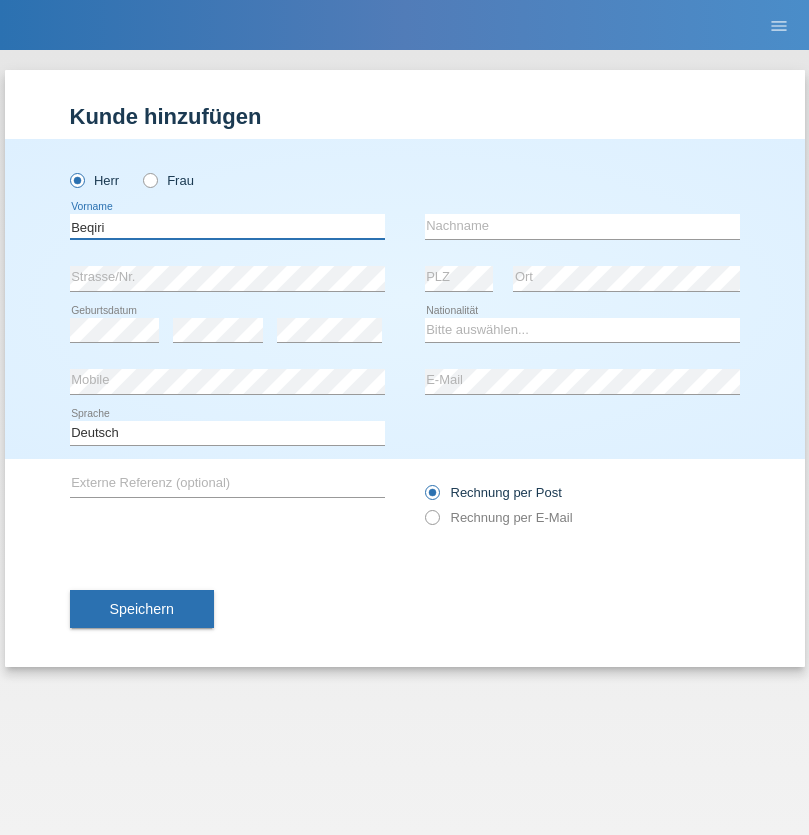 type on "Beqiri" 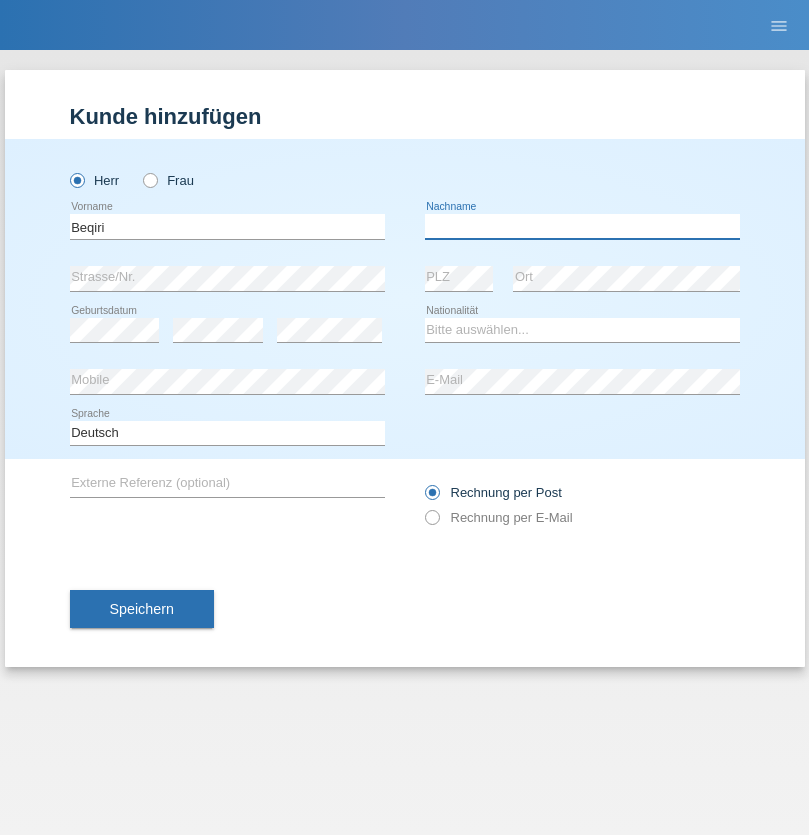 click at bounding box center (582, 226) 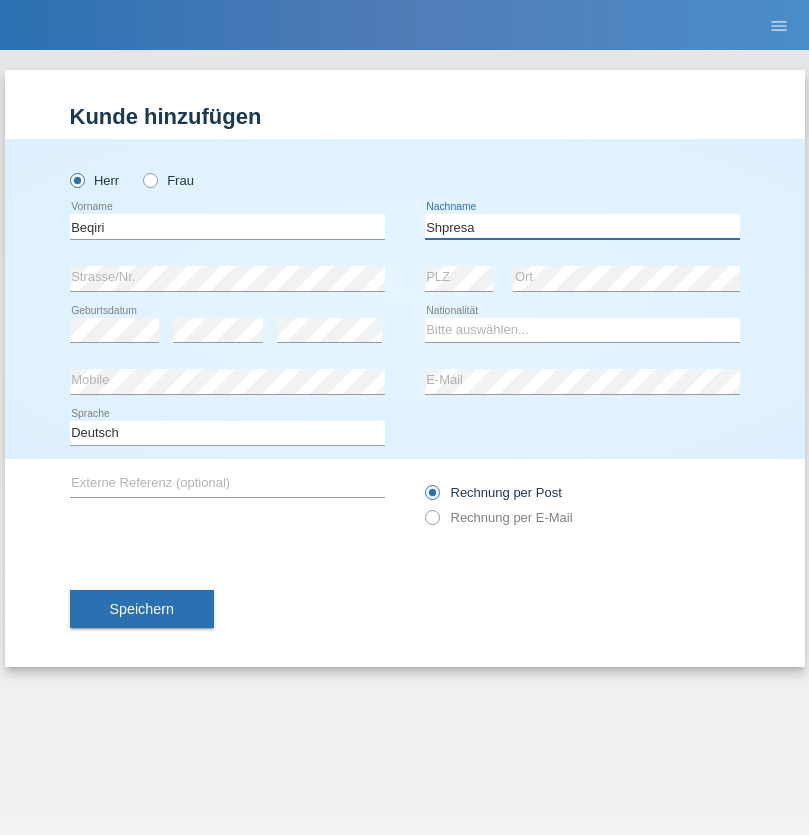 type on "Shpresa" 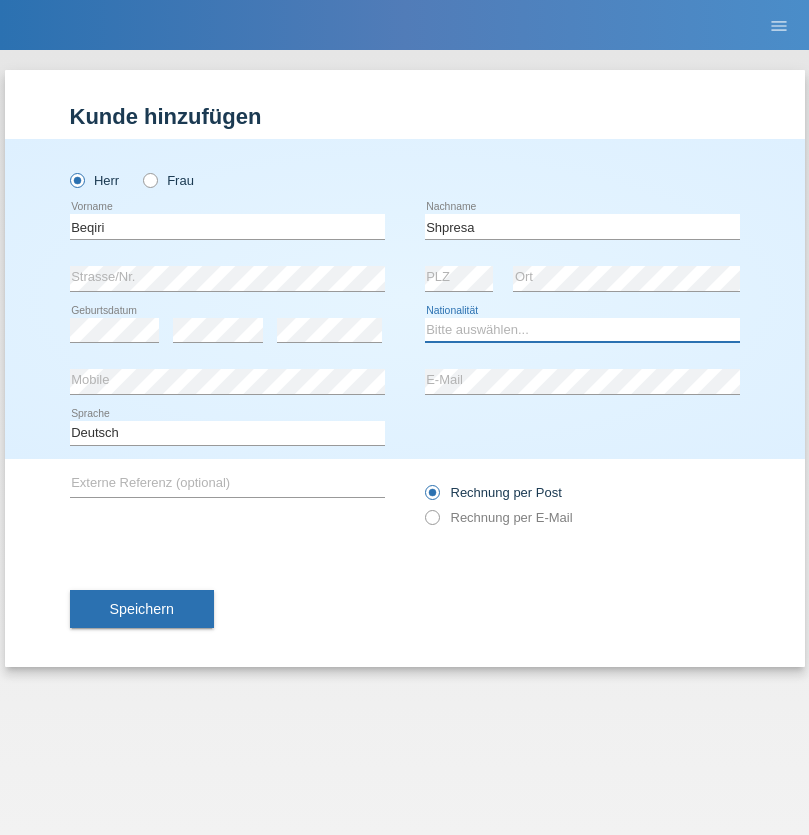select on "XK" 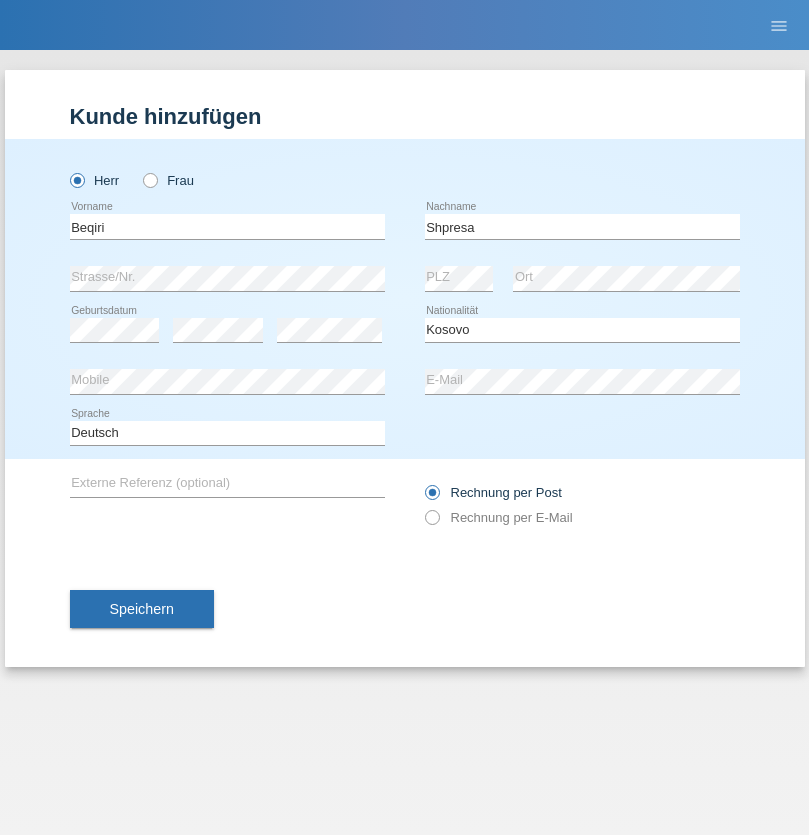 select on "C" 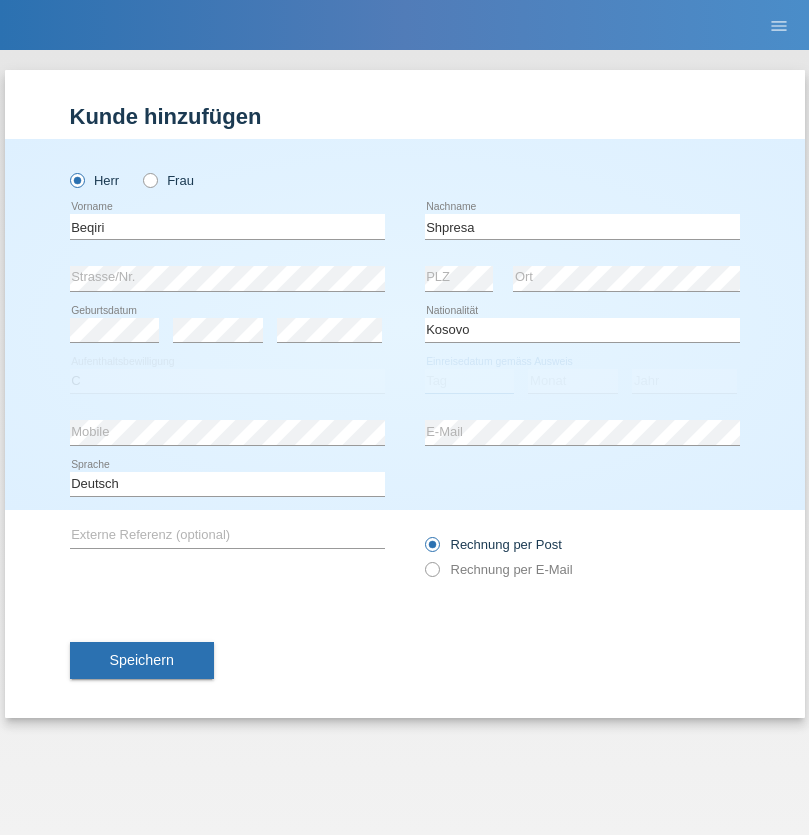 select on "08" 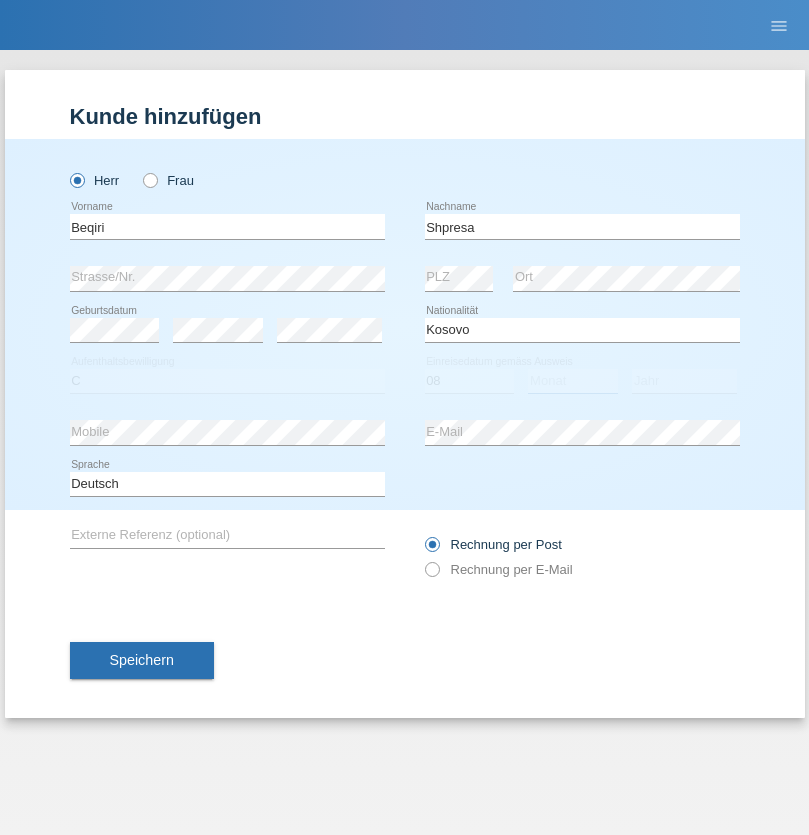 select on "02" 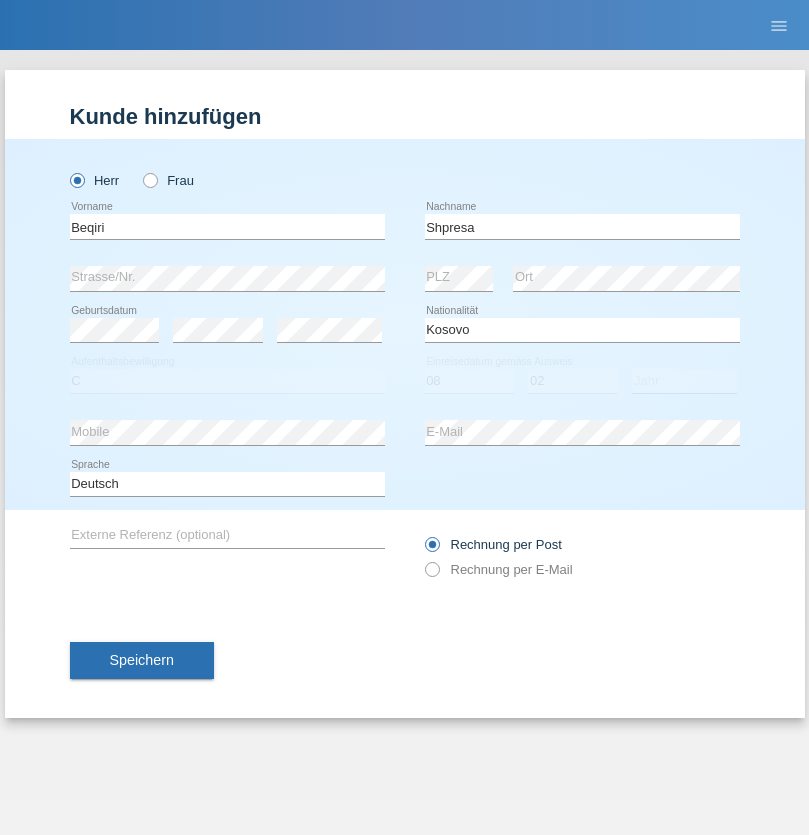 select on "1979" 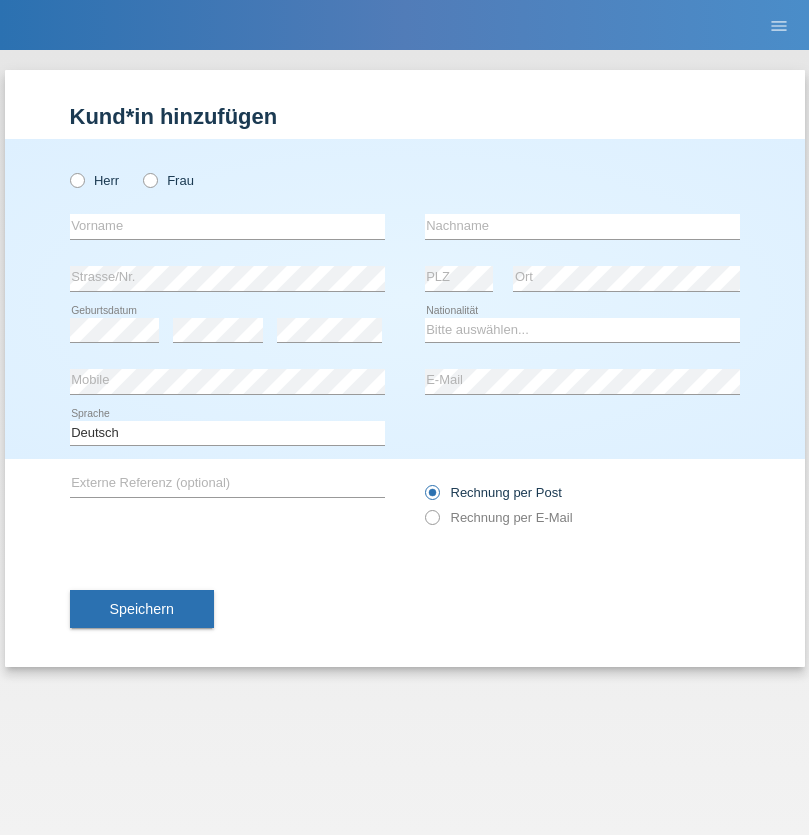 scroll, scrollTop: 0, scrollLeft: 0, axis: both 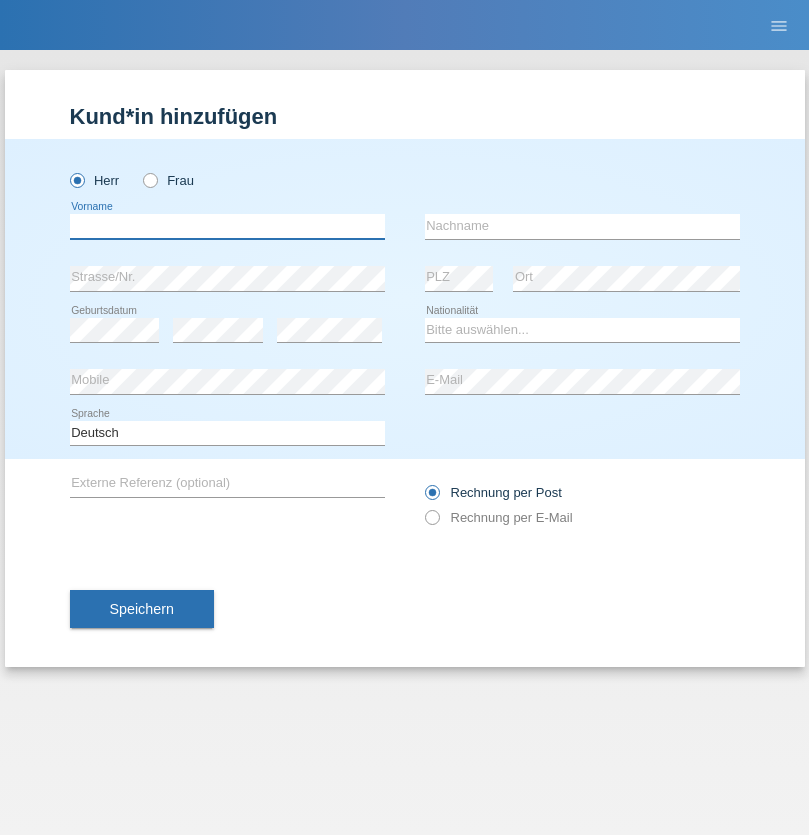 click at bounding box center (227, 226) 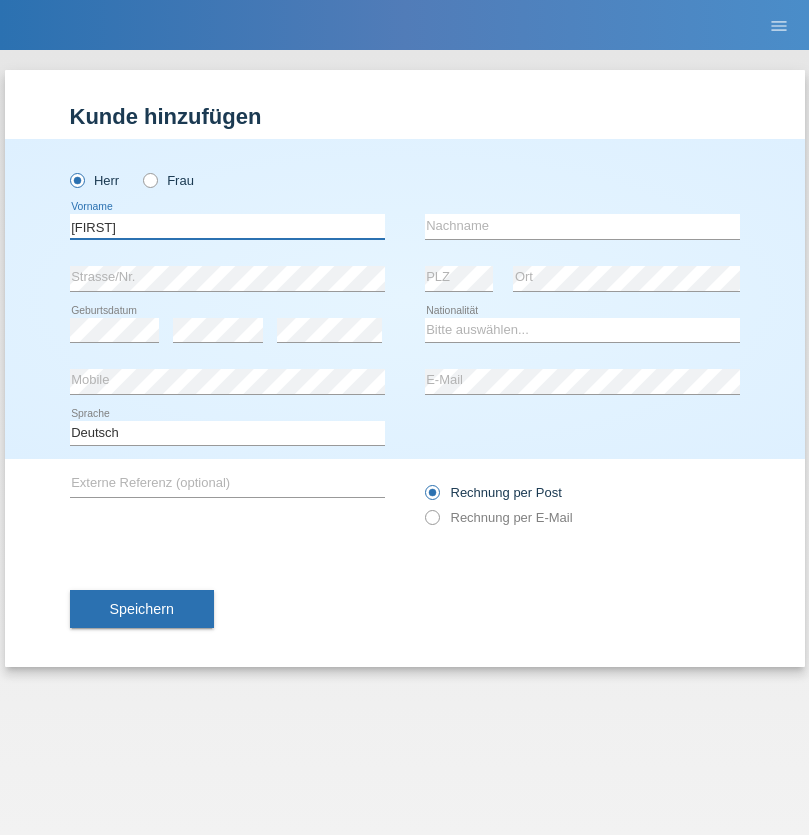 type on "[FIRST]" 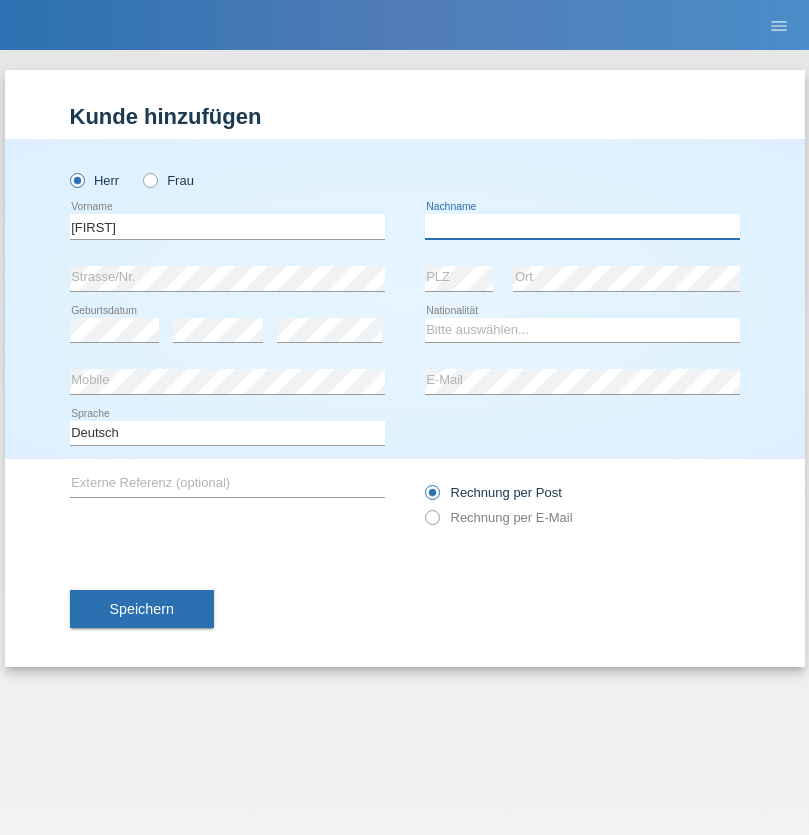 click at bounding box center (582, 226) 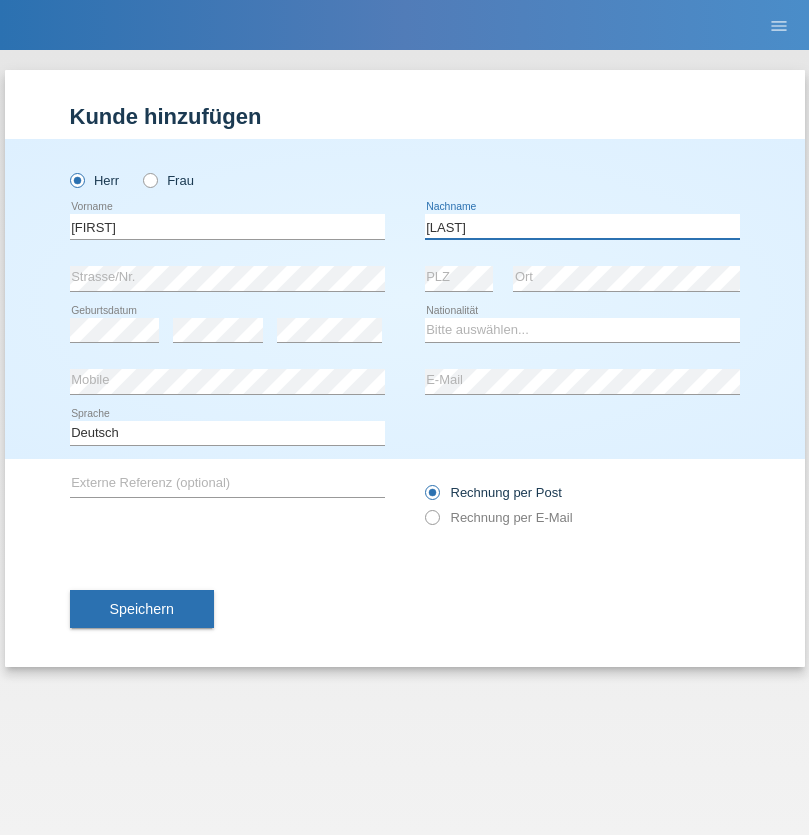 type on "[LAST]" 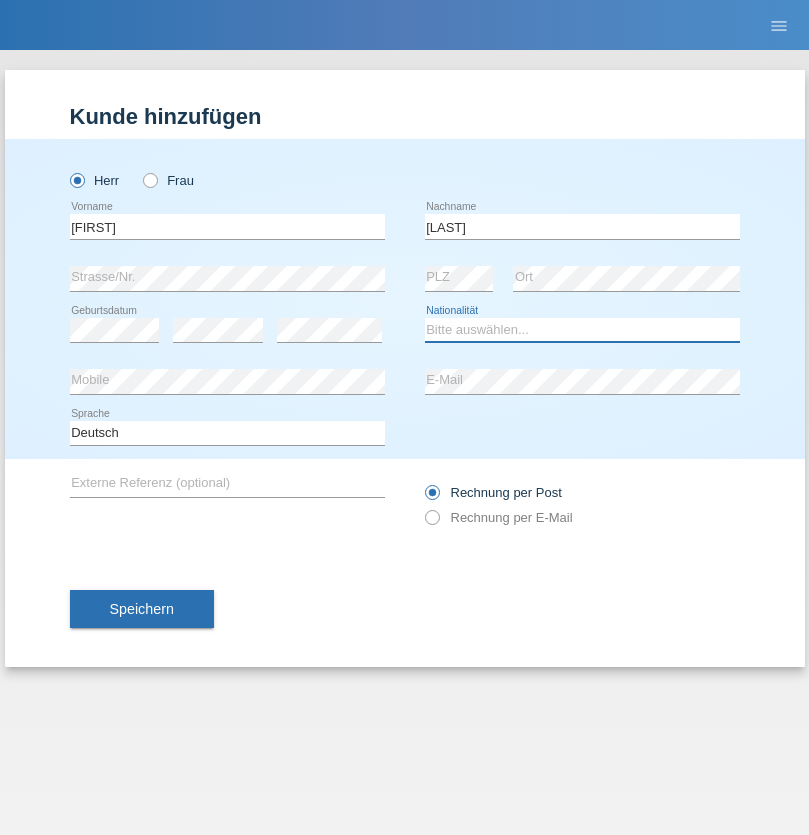 select on "CH" 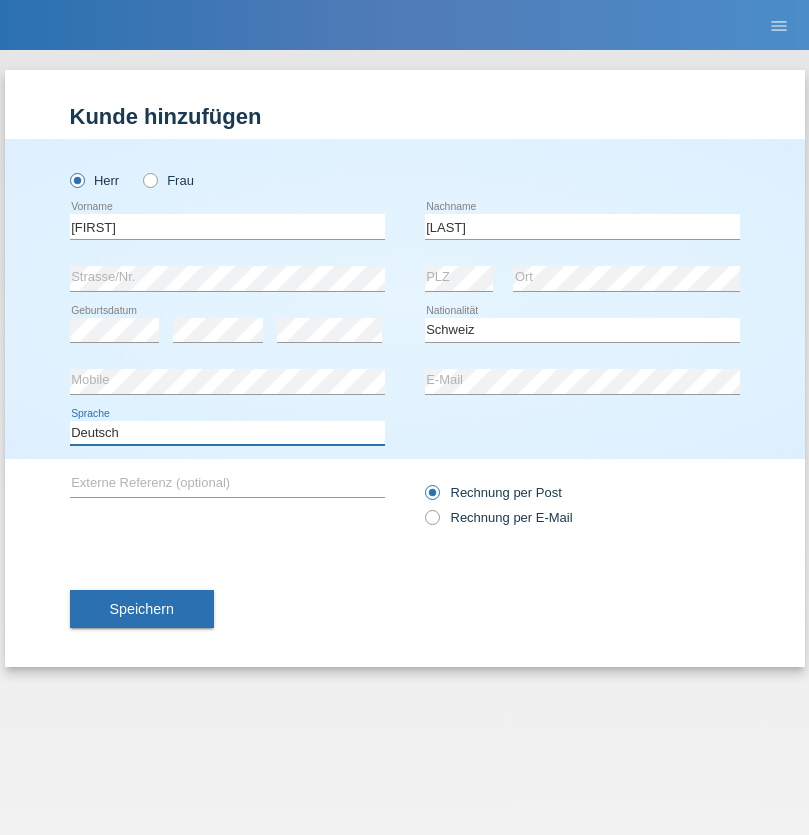 select on "en" 